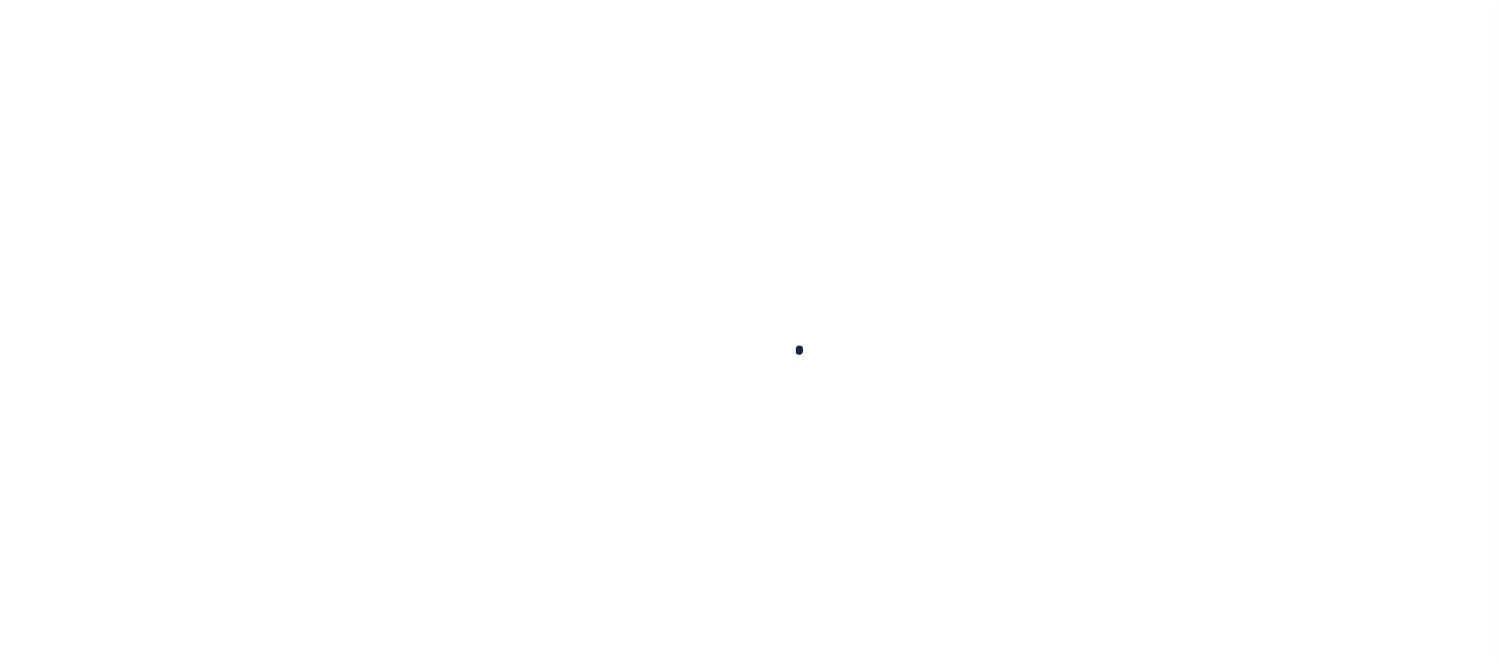 scroll, scrollTop: 0, scrollLeft: 0, axis: both 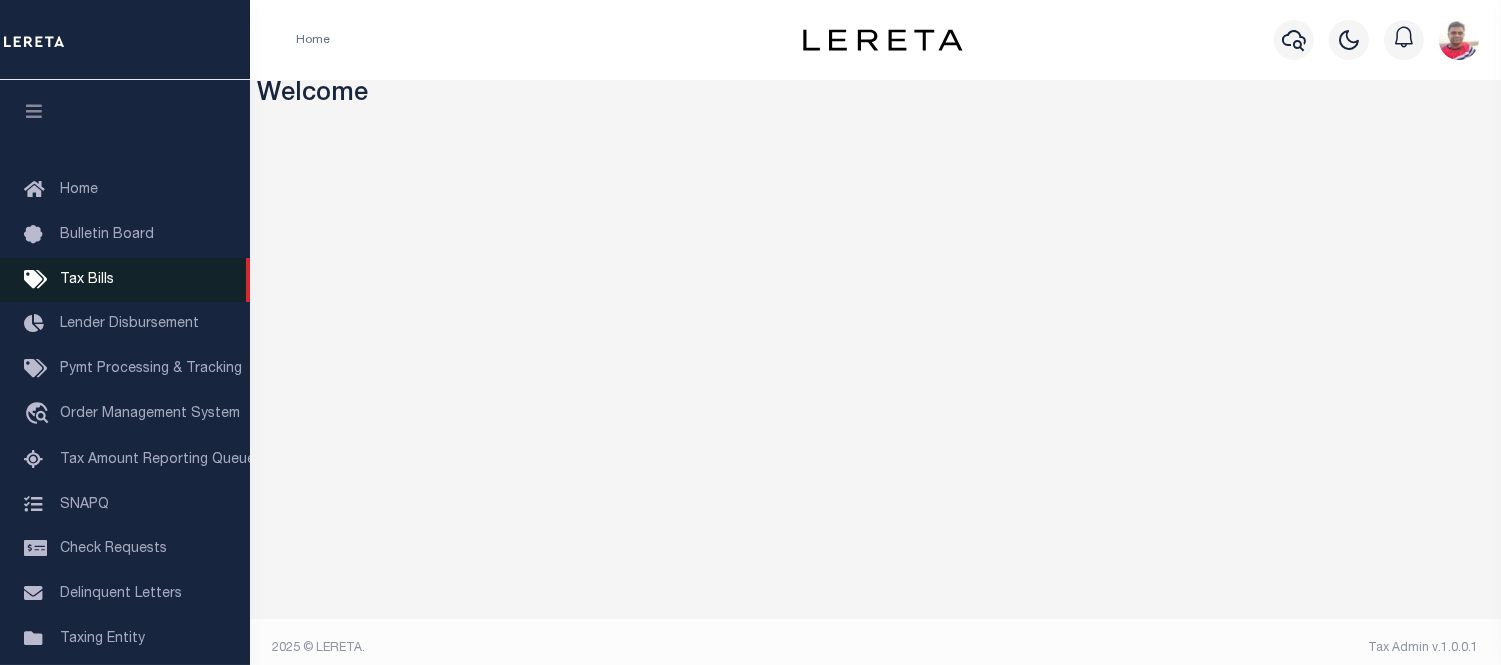 click on "Tax Bills" at bounding box center (87, 280) 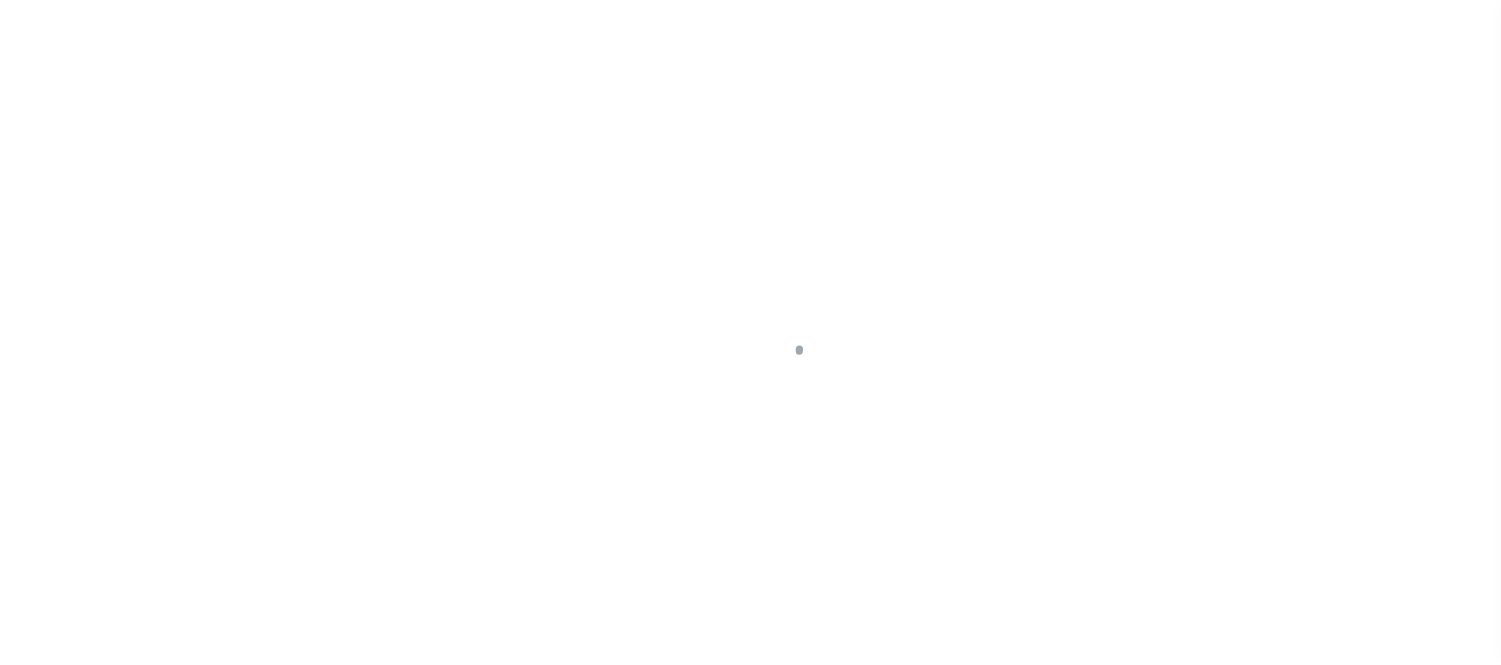 scroll, scrollTop: 0, scrollLeft: 0, axis: both 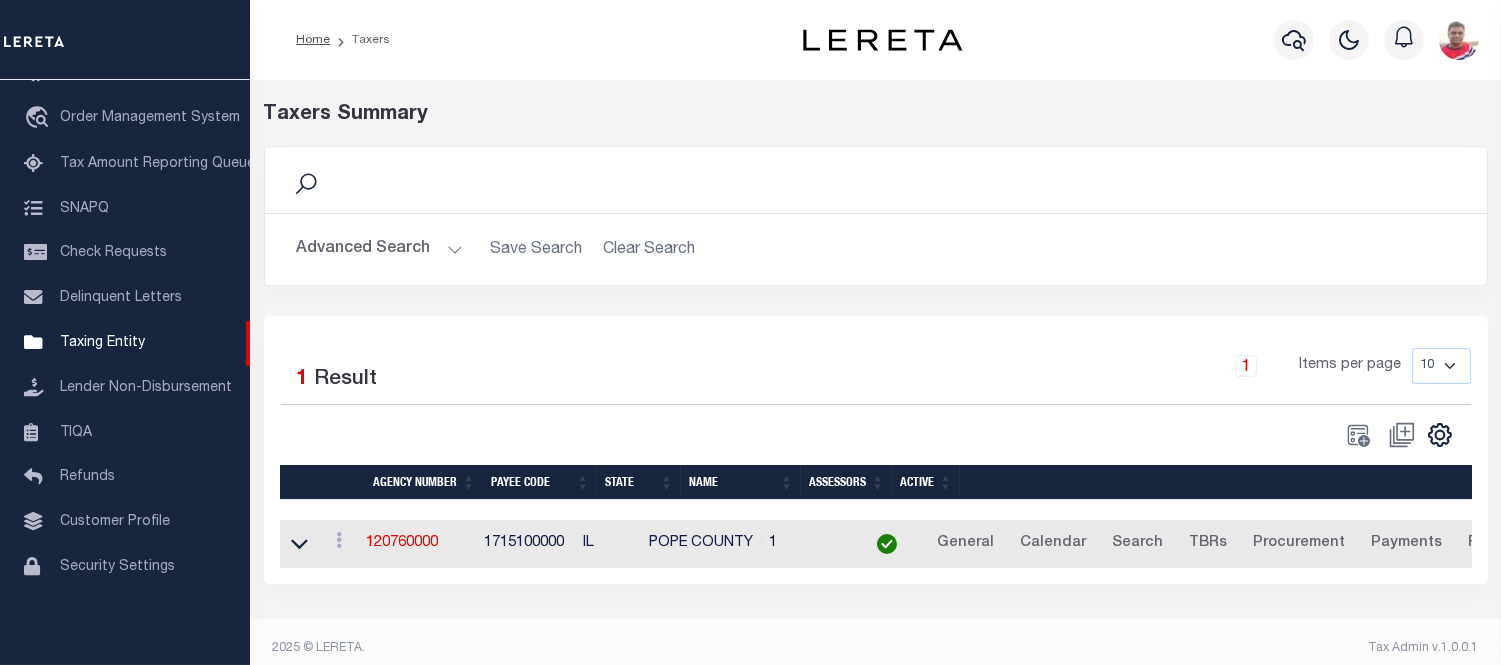 click on "Advanced Search" at bounding box center (380, 249) 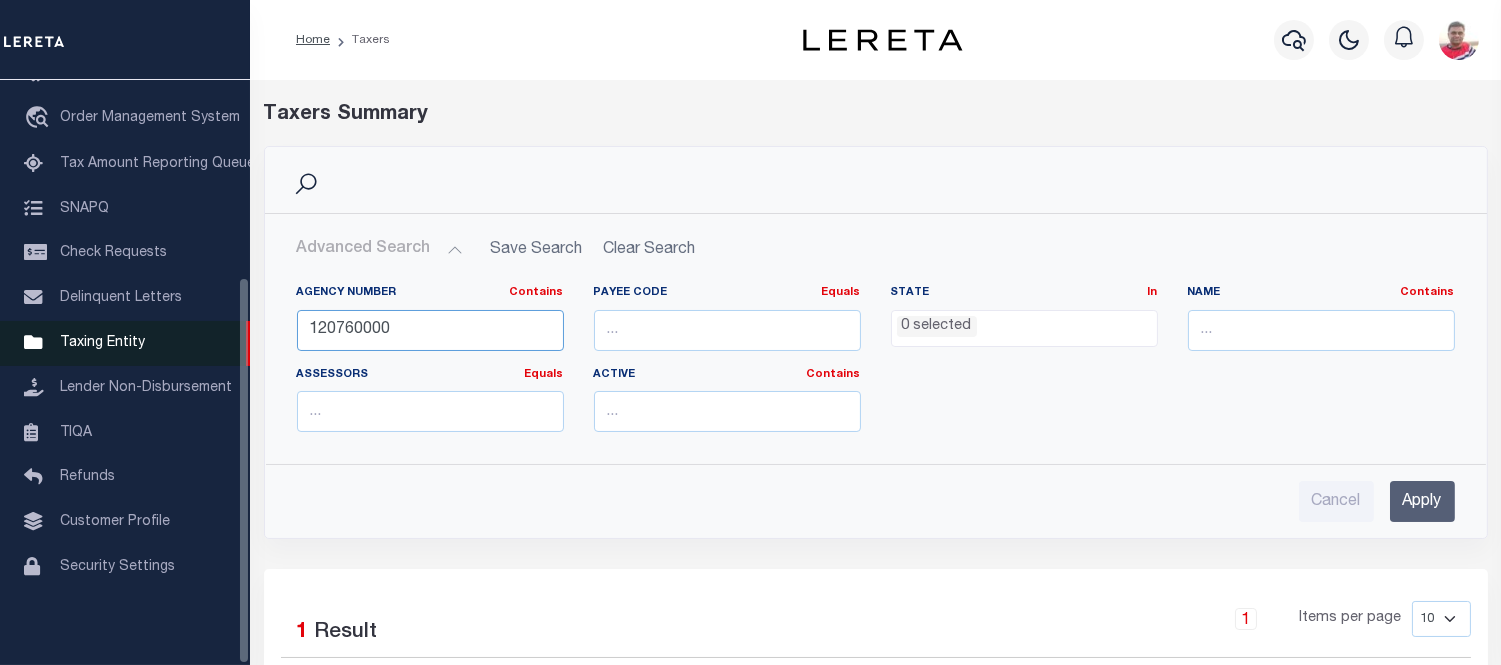 drag, startPoint x: 395, startPoint y: 333, endPoint x: 223, endPoint y: 331, distance: 172.01163 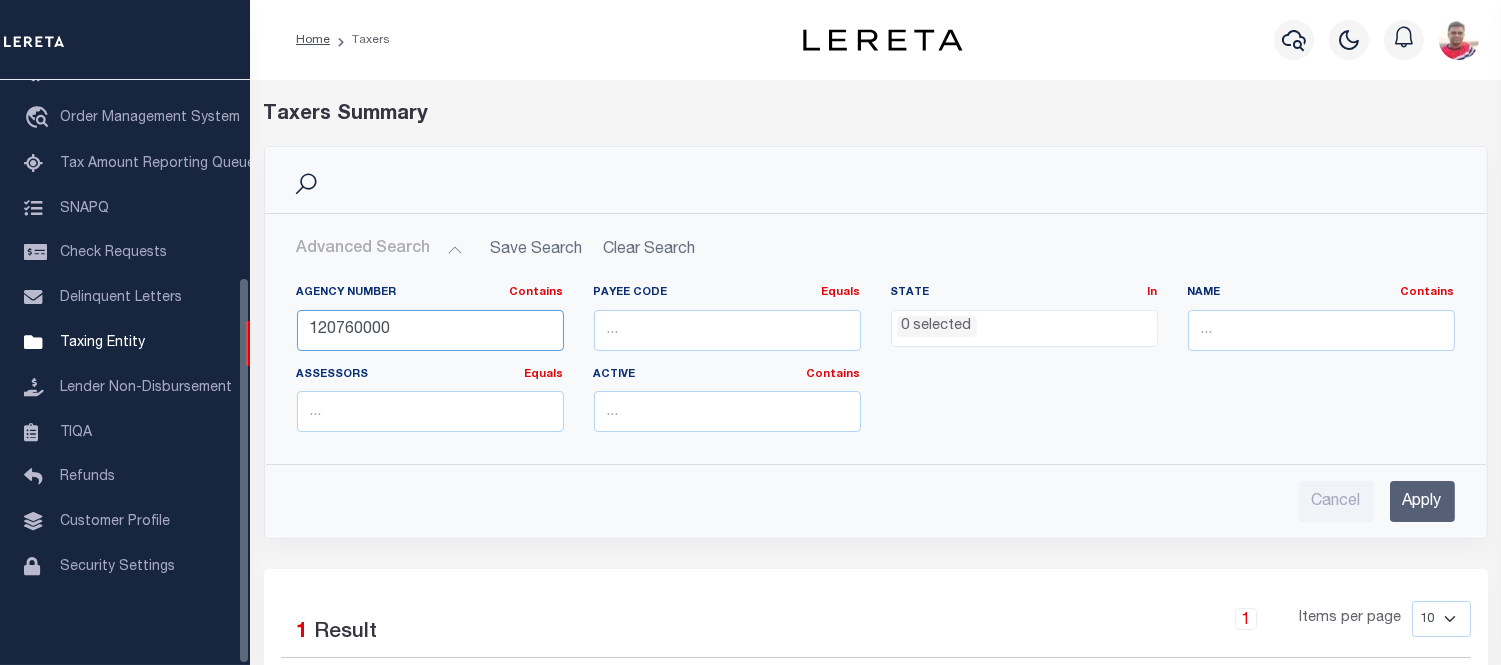 paste on "18" 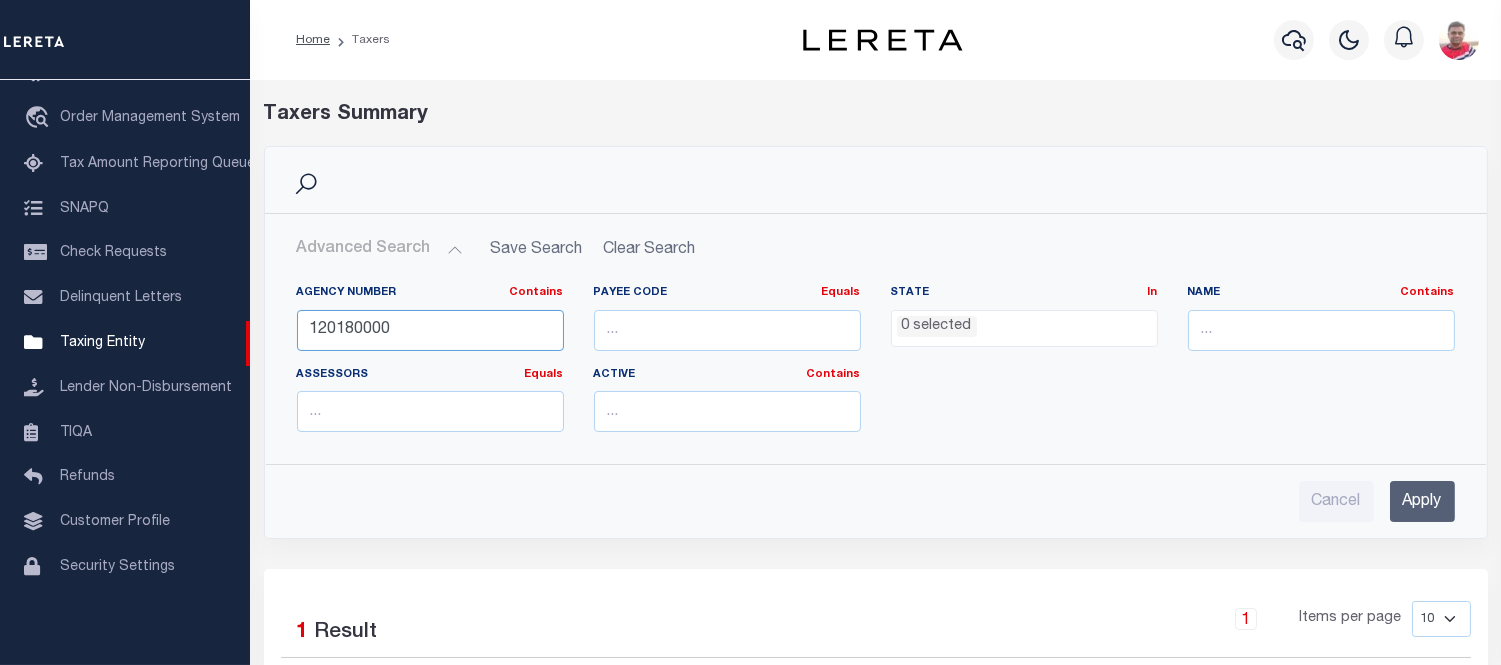 type on "120180000" 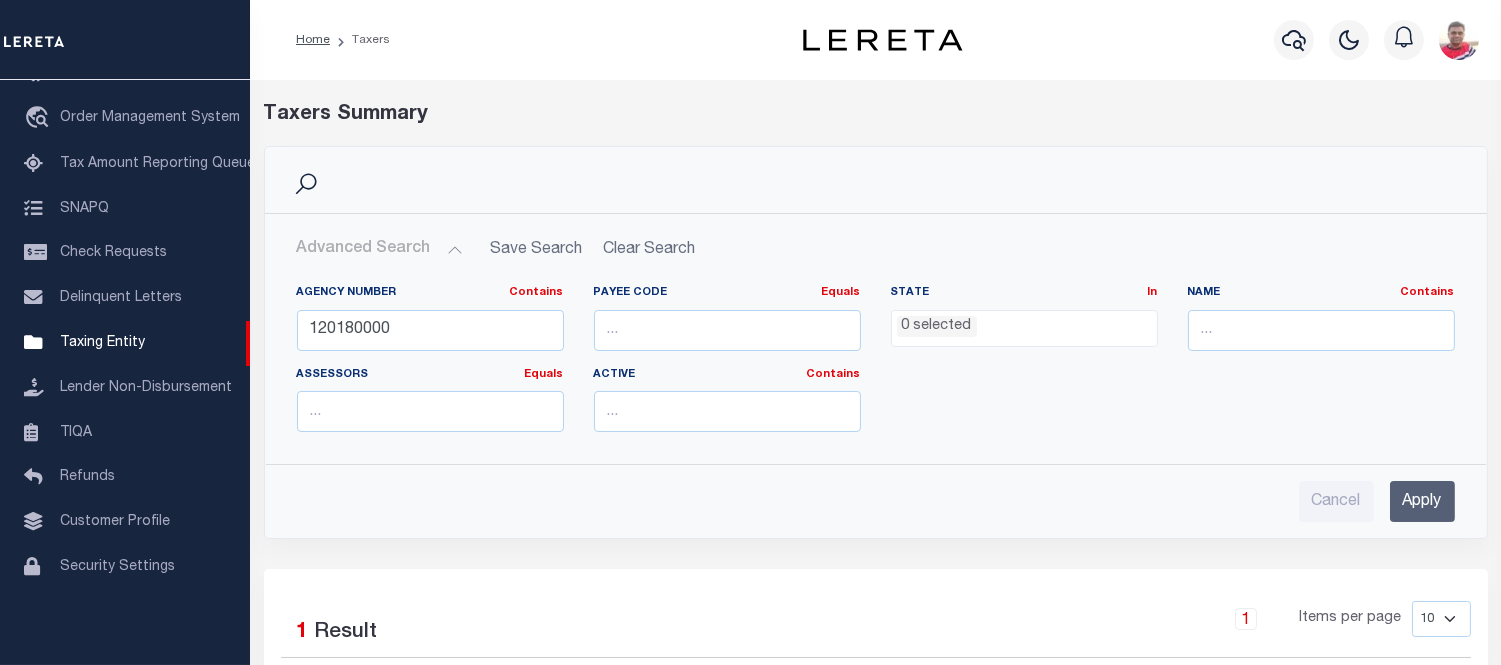 click on "Apply" at bounding box center (1422, 501) 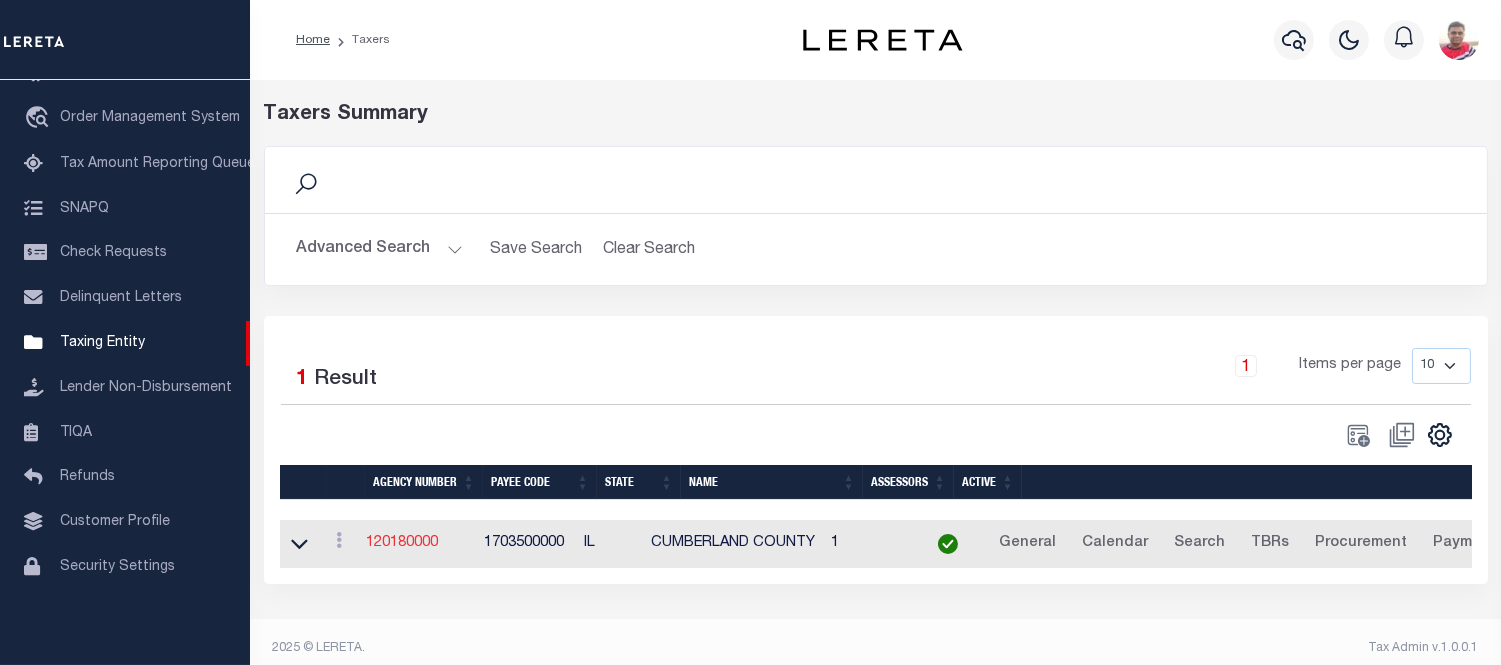 click on "120180000" at bounding box center [402, 543] 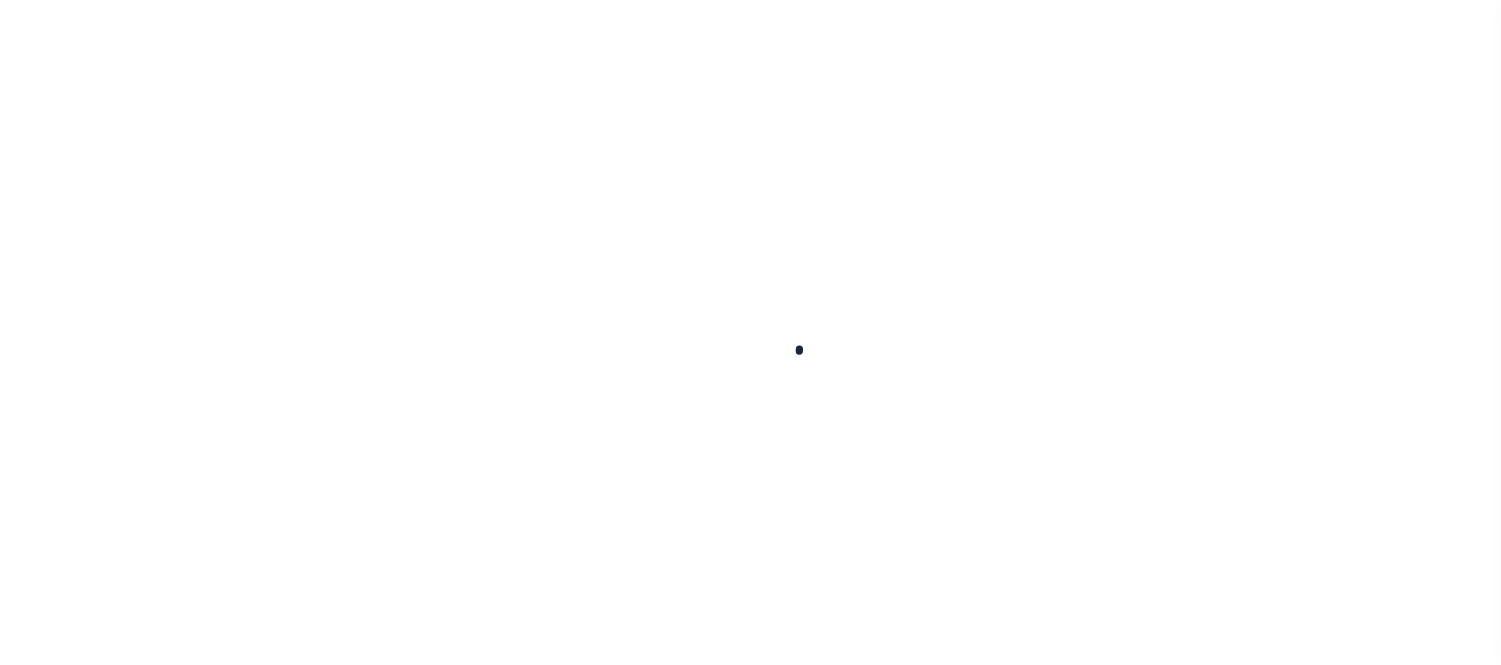 select 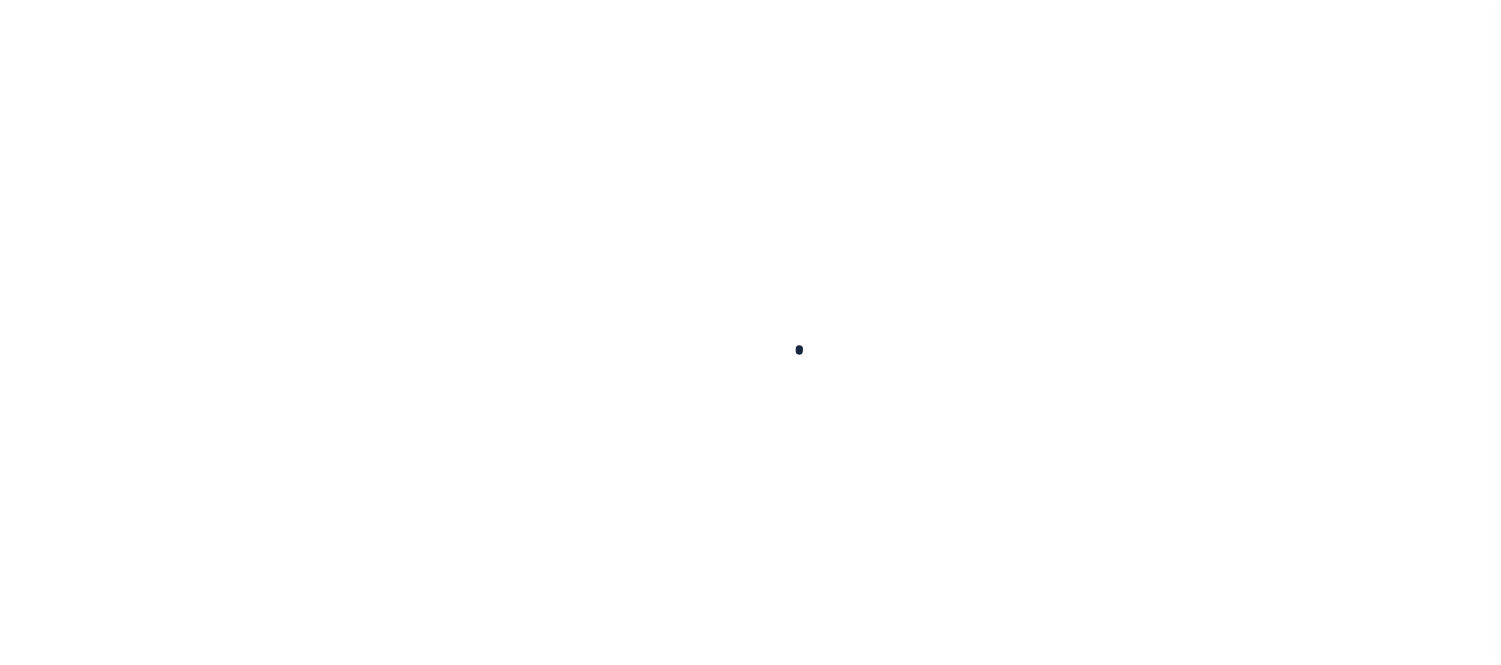 checkbox on "false" 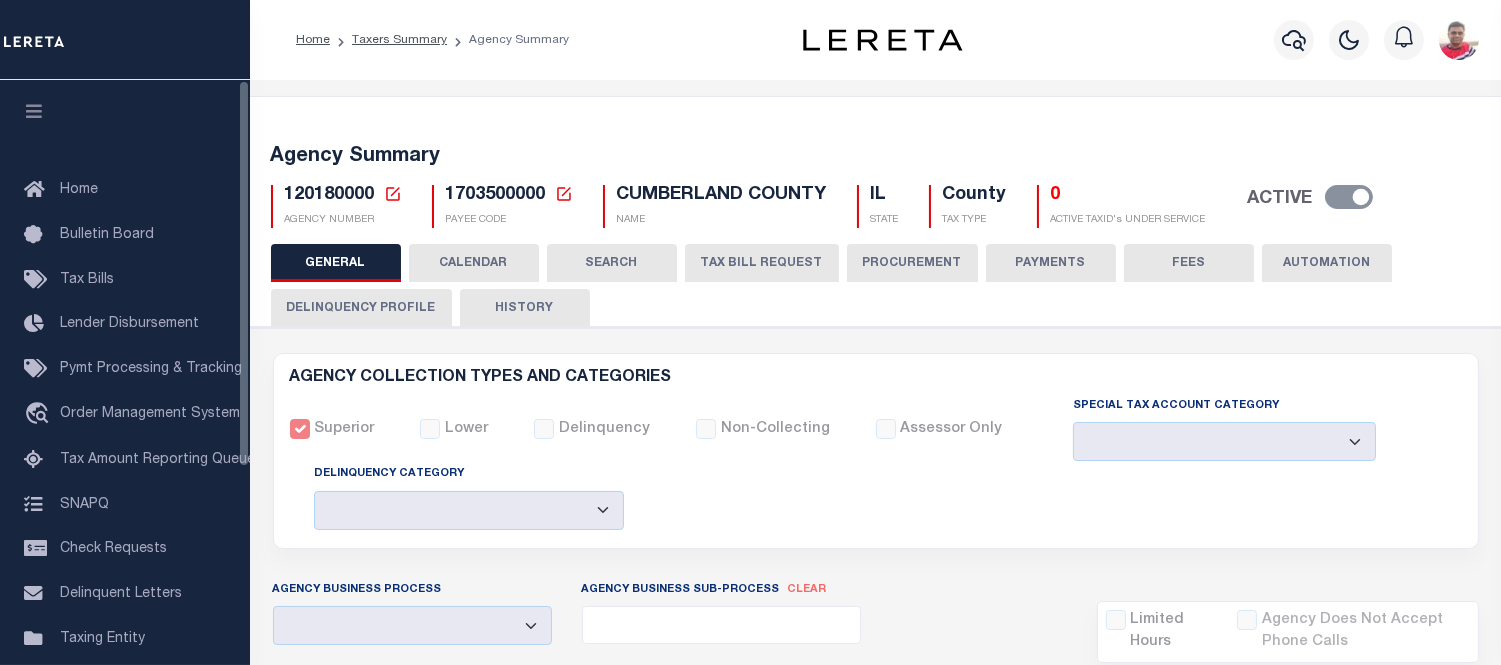 click on "CALENDAR" at bounding box center (474, 263) 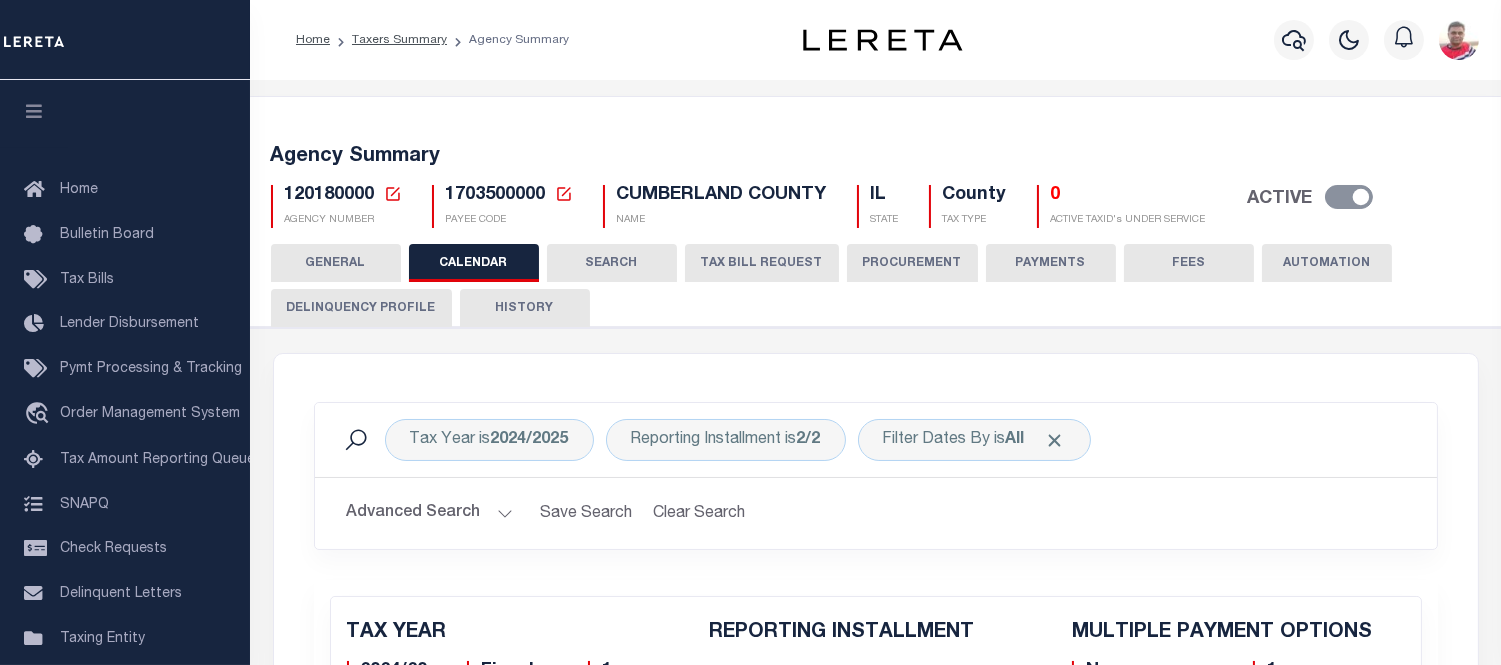 checkbox on "false" 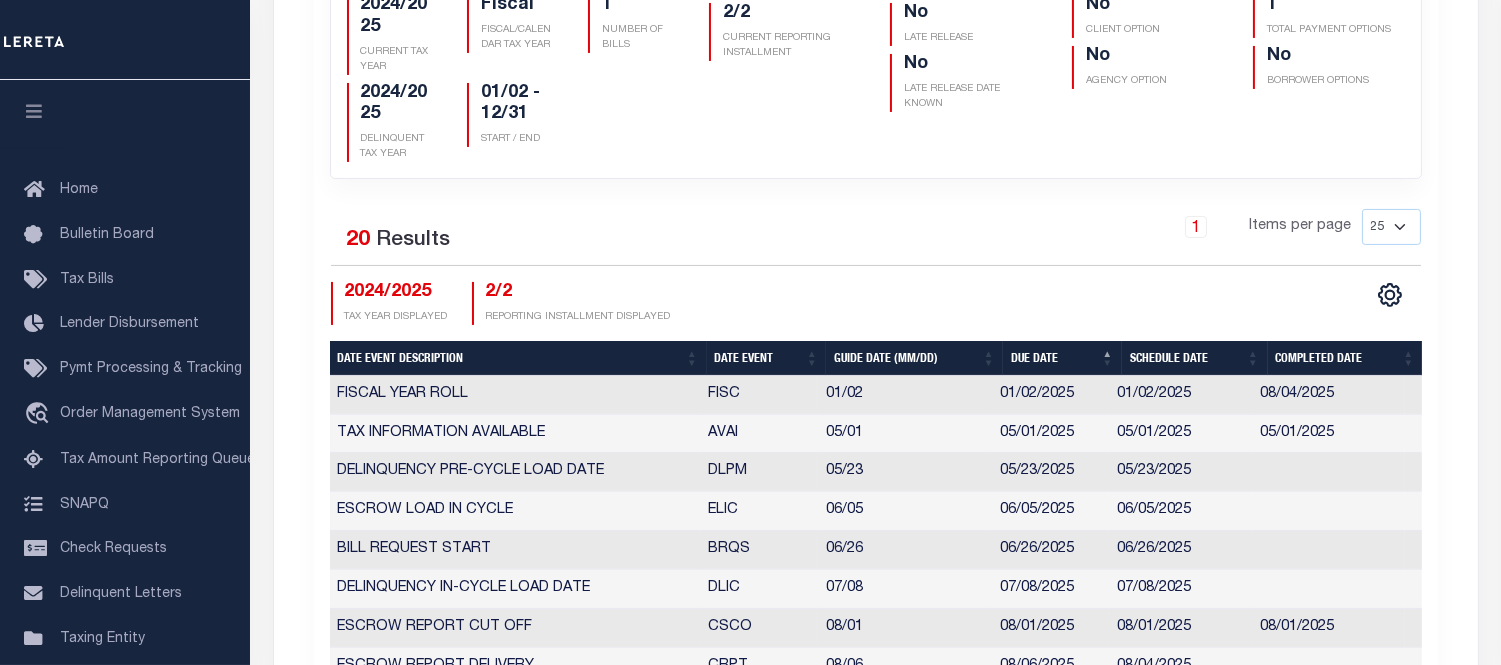 scroll, scrollTop: 1000, scrollLeft: 0, axis: vertical 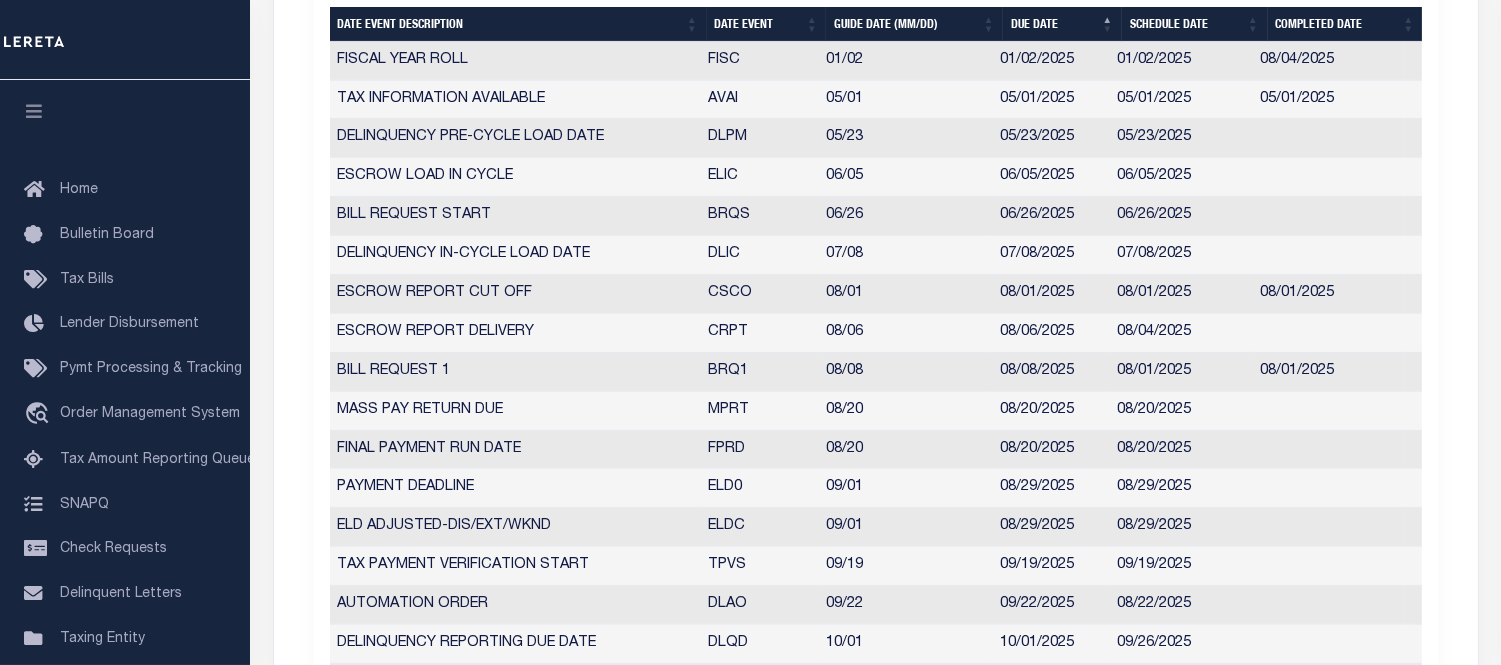 click on "Date Event" at bounding box center (767, 24) 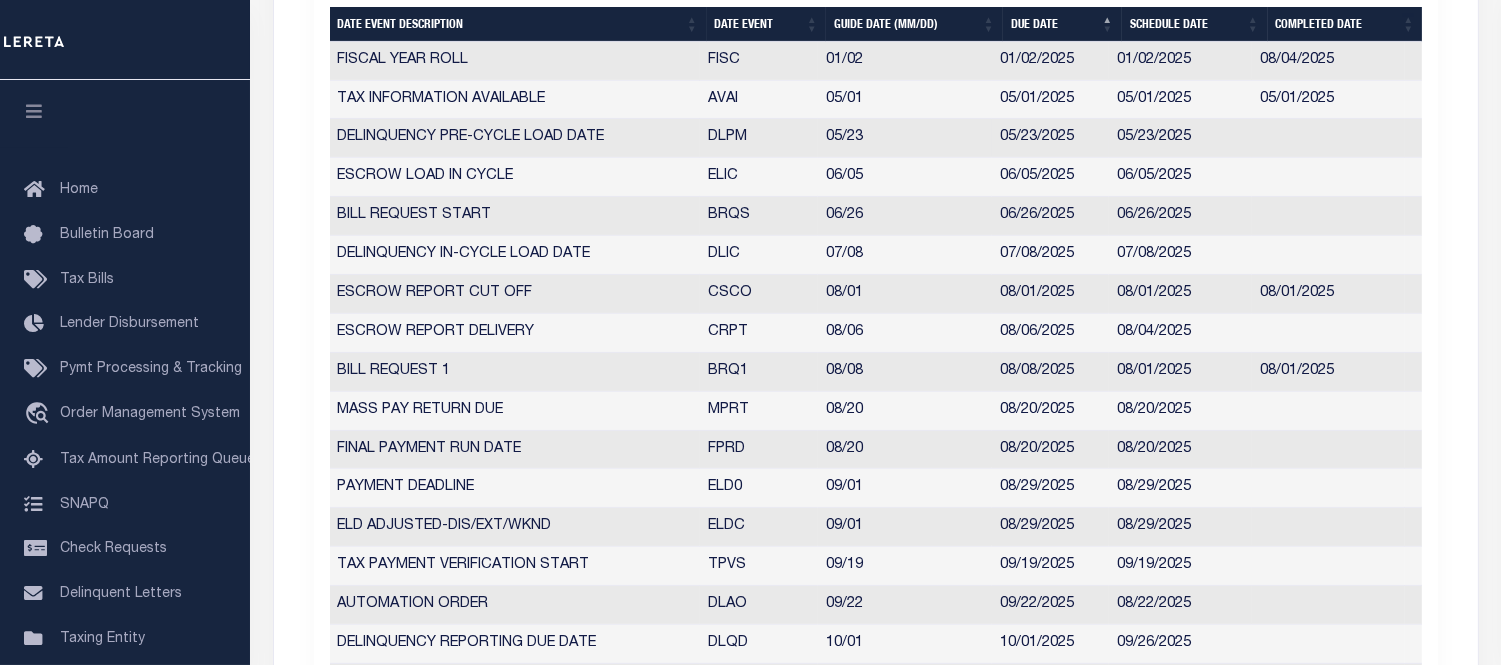 checkbox on "false" 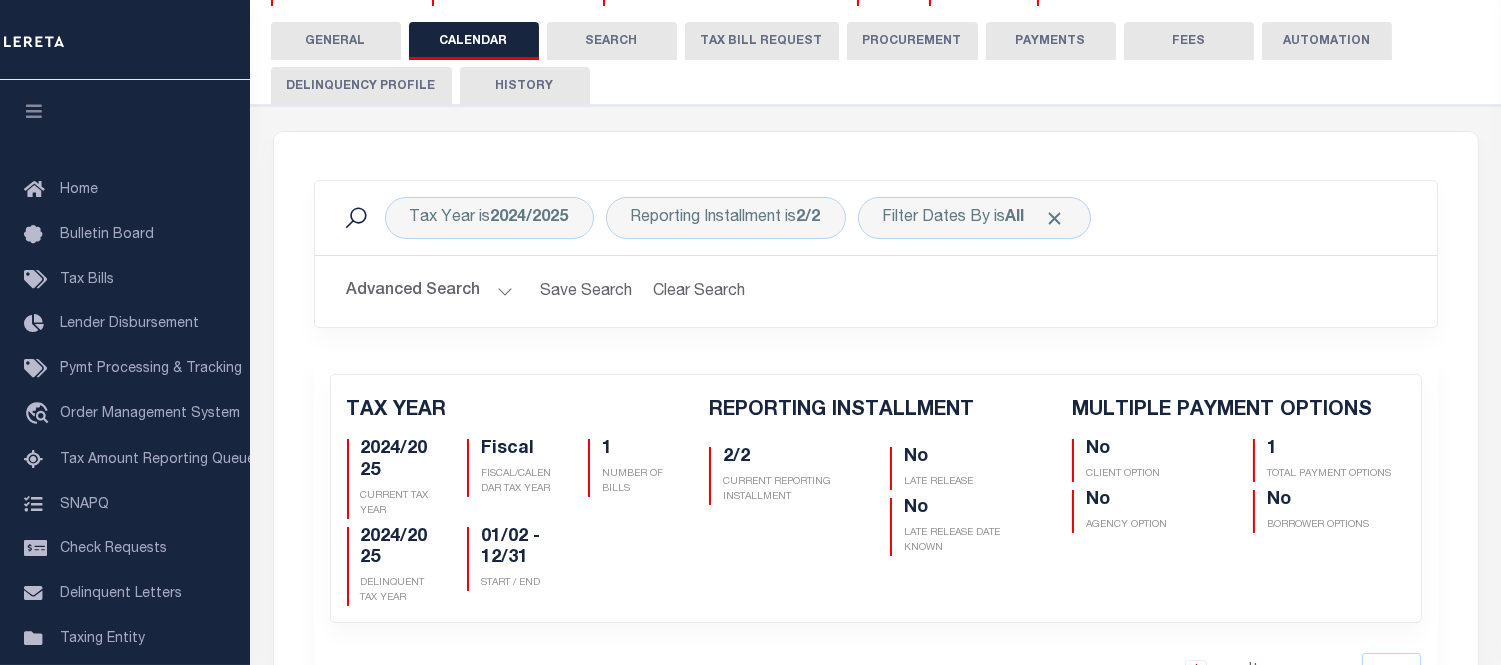 scroll, scrollTop: 0, scrollLeft: 0, axis: both 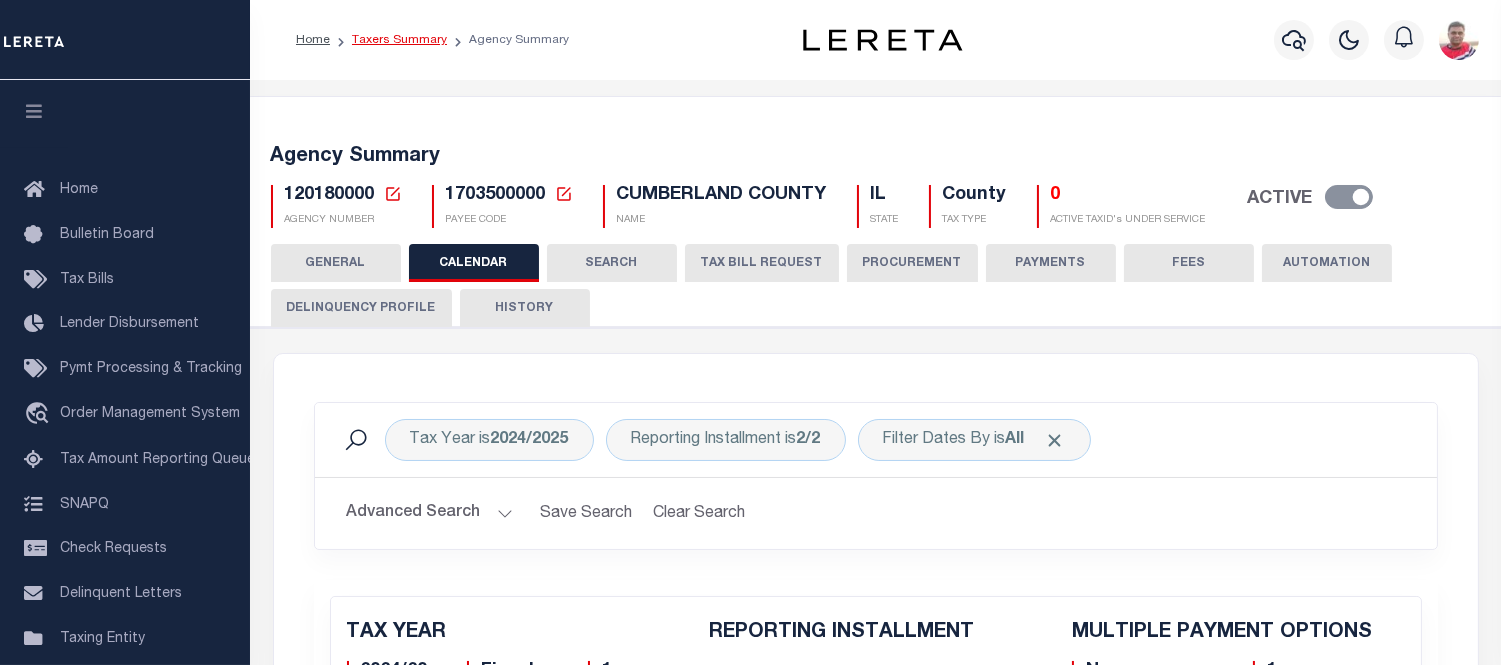 click on "Taxers Summary" at bounding box center (399, 40) 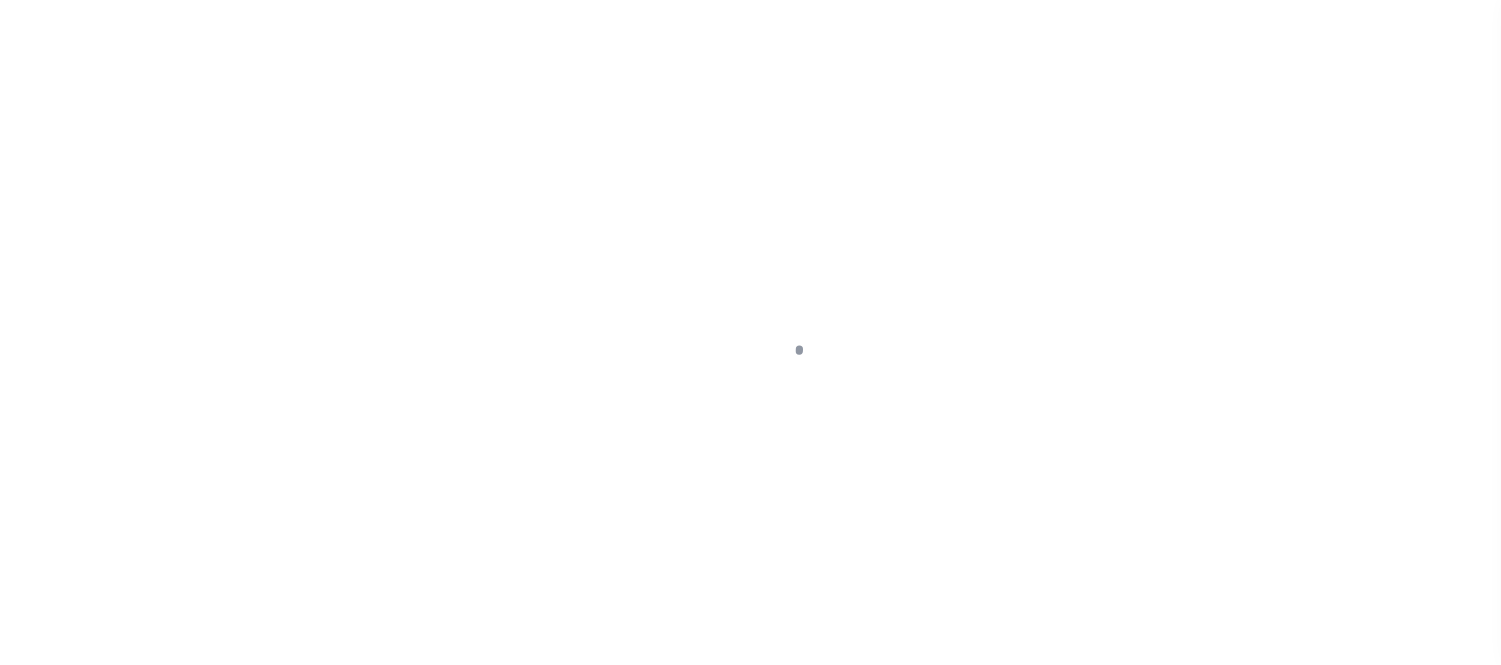 select 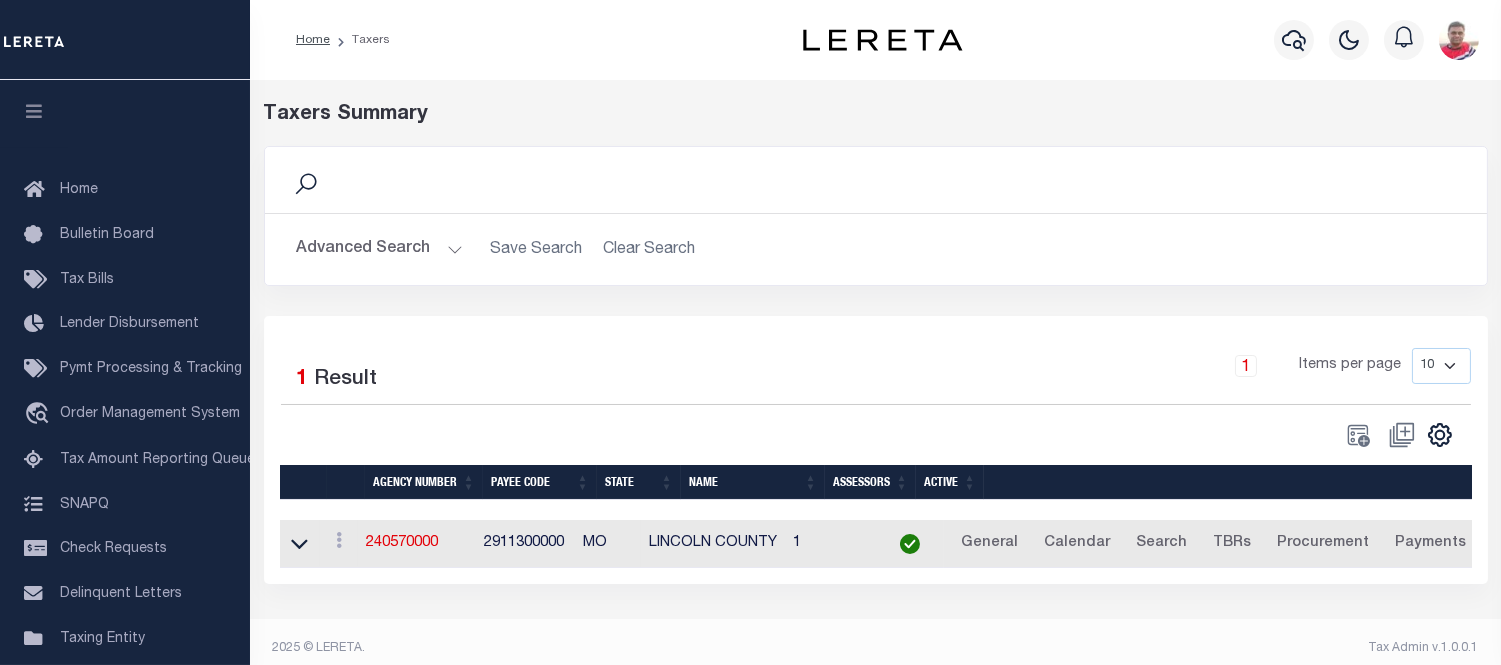 click on "Advanced Search" at bounding box center (380, 249) 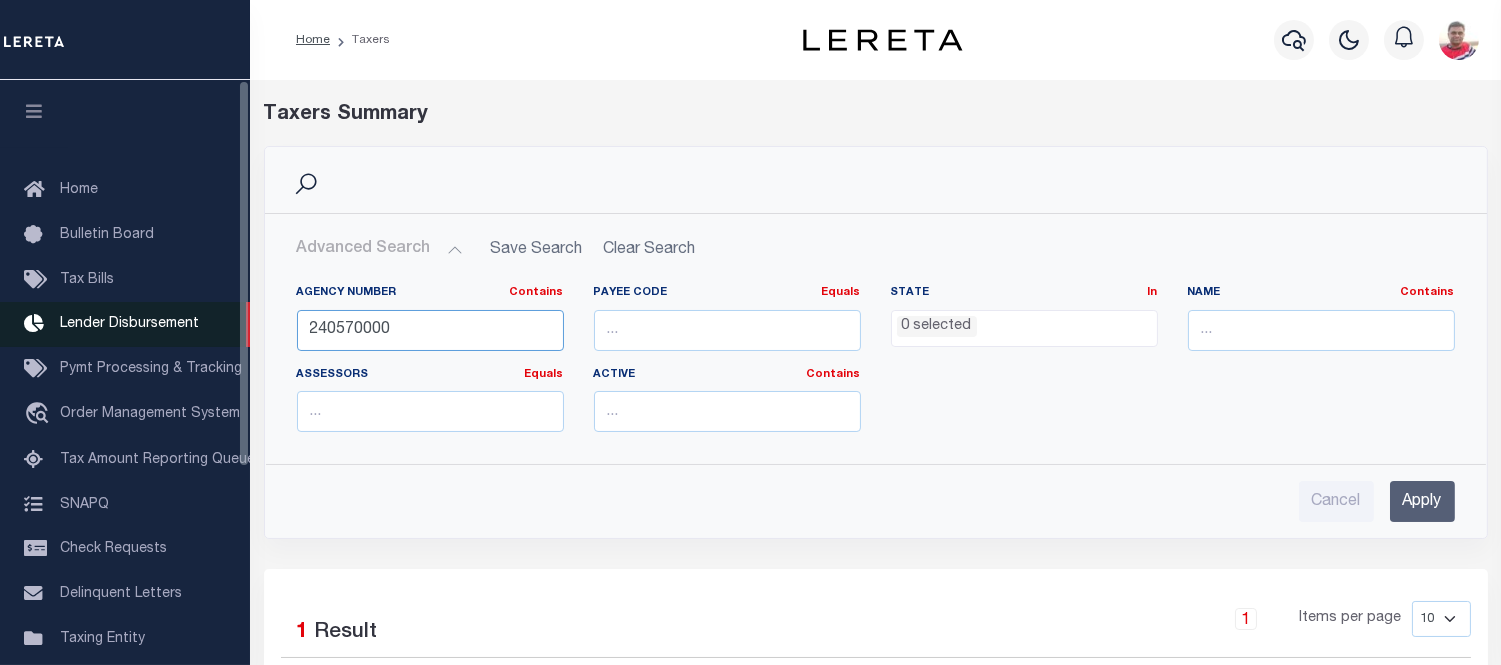 drag, startPoint x: 330, startPoint y: 323, endPoint x: 225, endPoint y: 325, distance: 105.01904 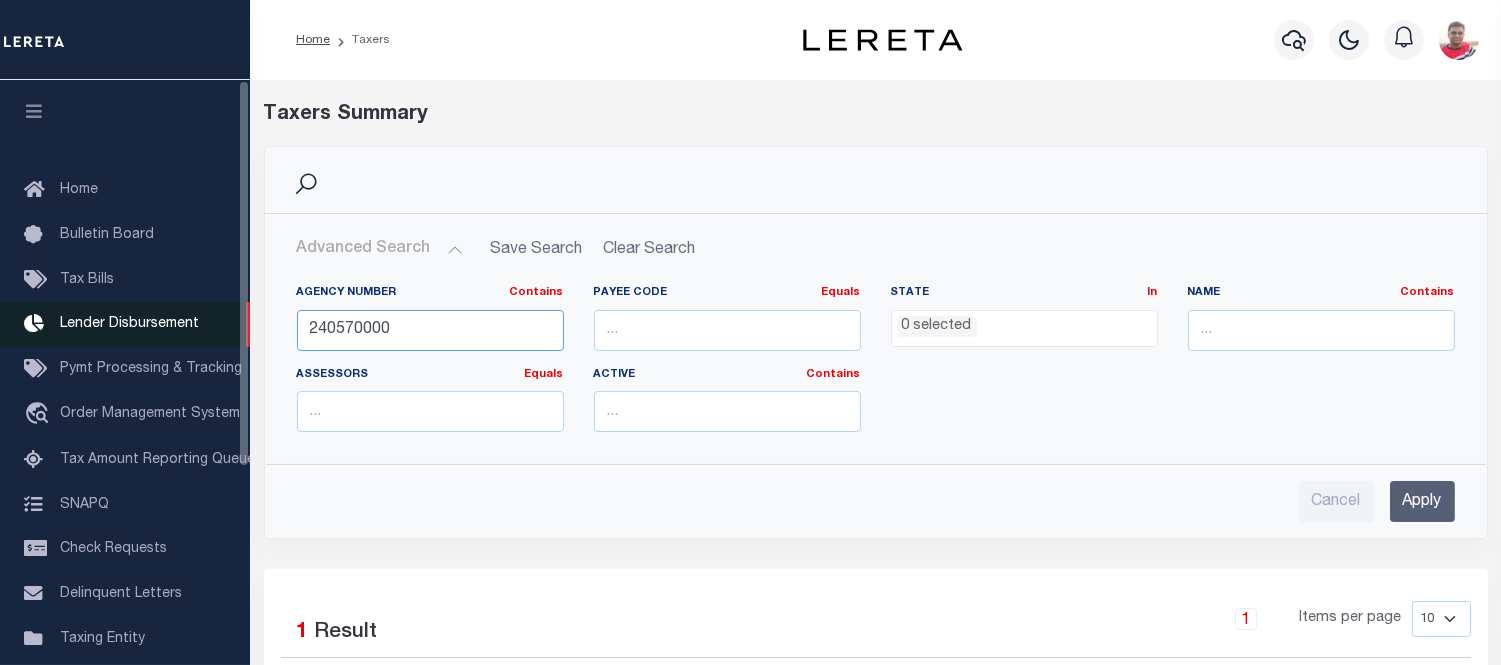 click on "Home Taxers
Profile" at bounding box center [750, 449] 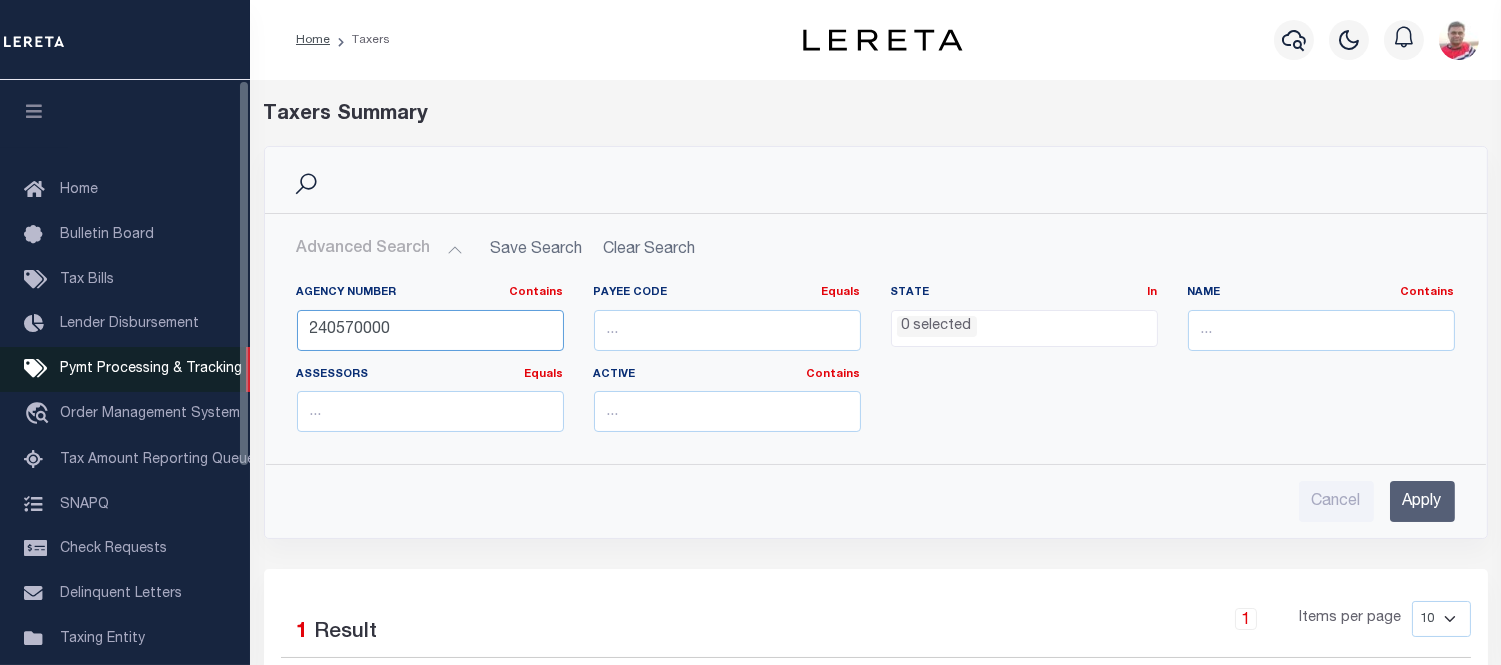 paste on "12018" 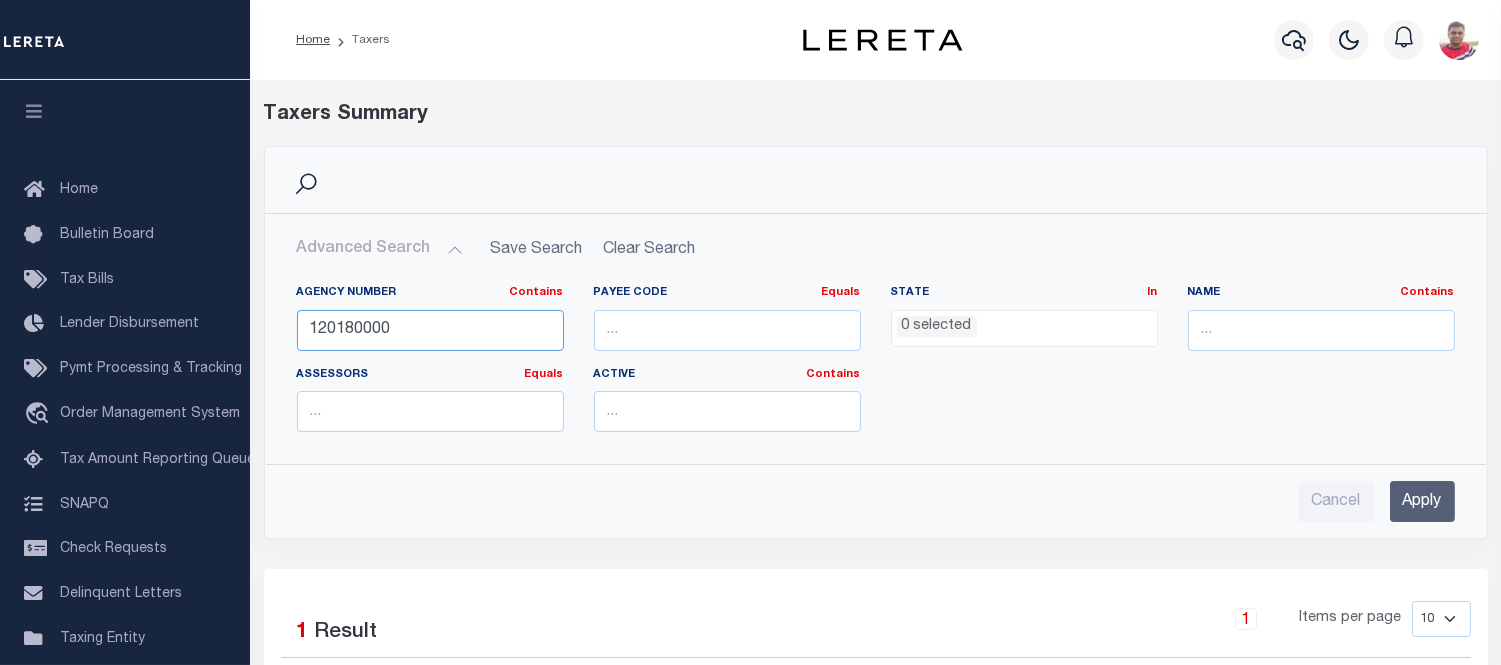 type on "120180000" 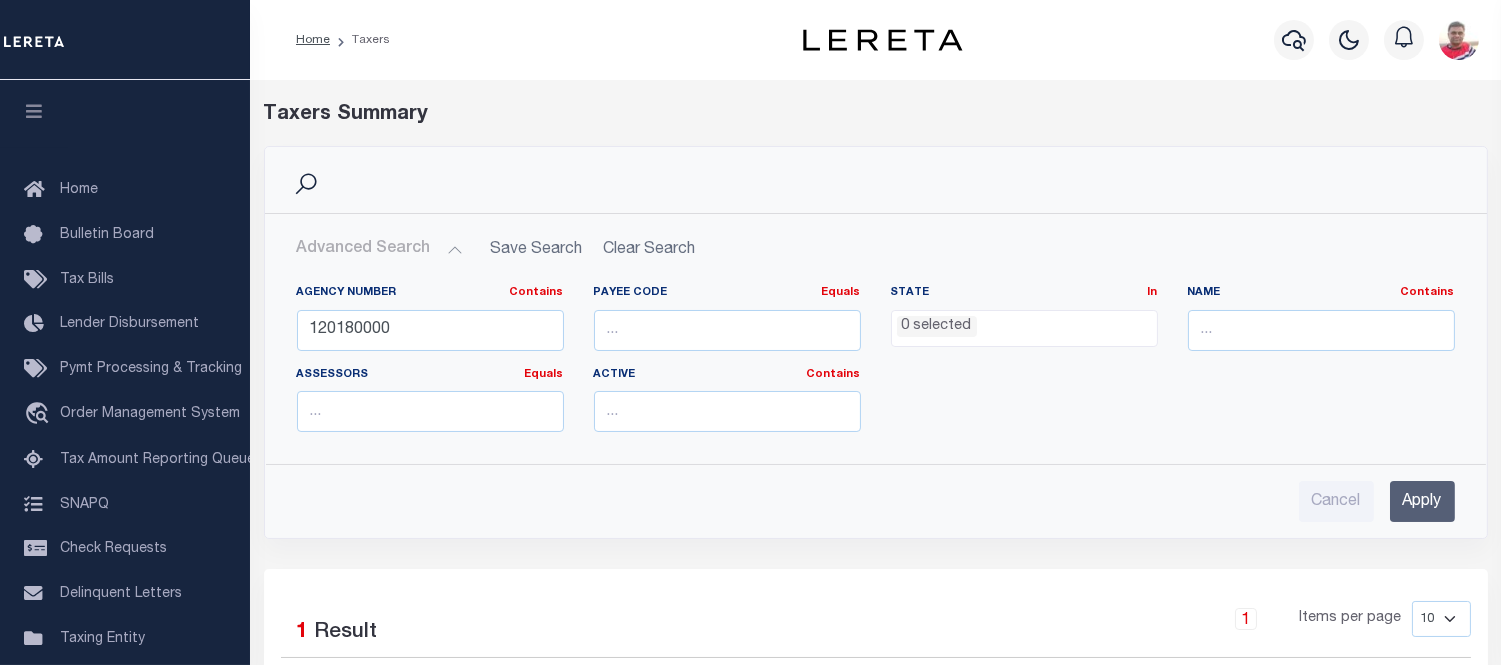 click on "Apply" at bounding box center (1422, 501) 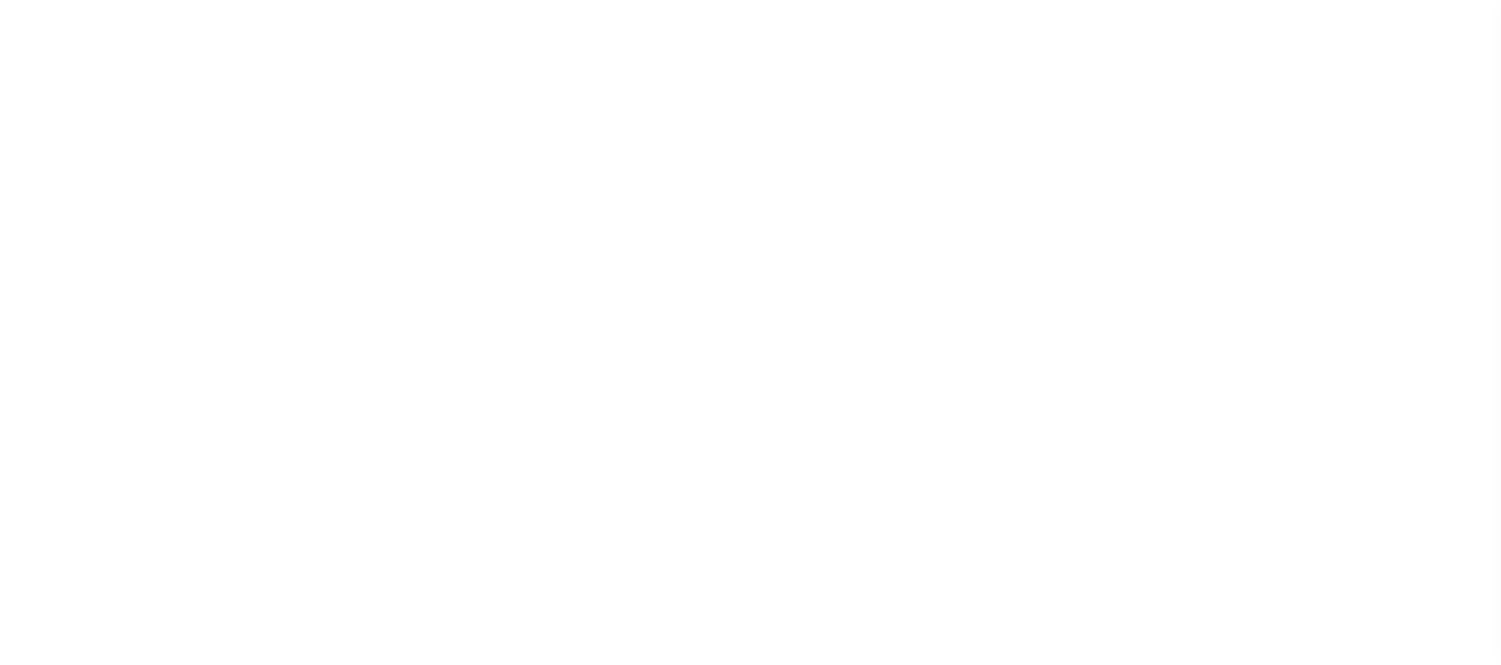select 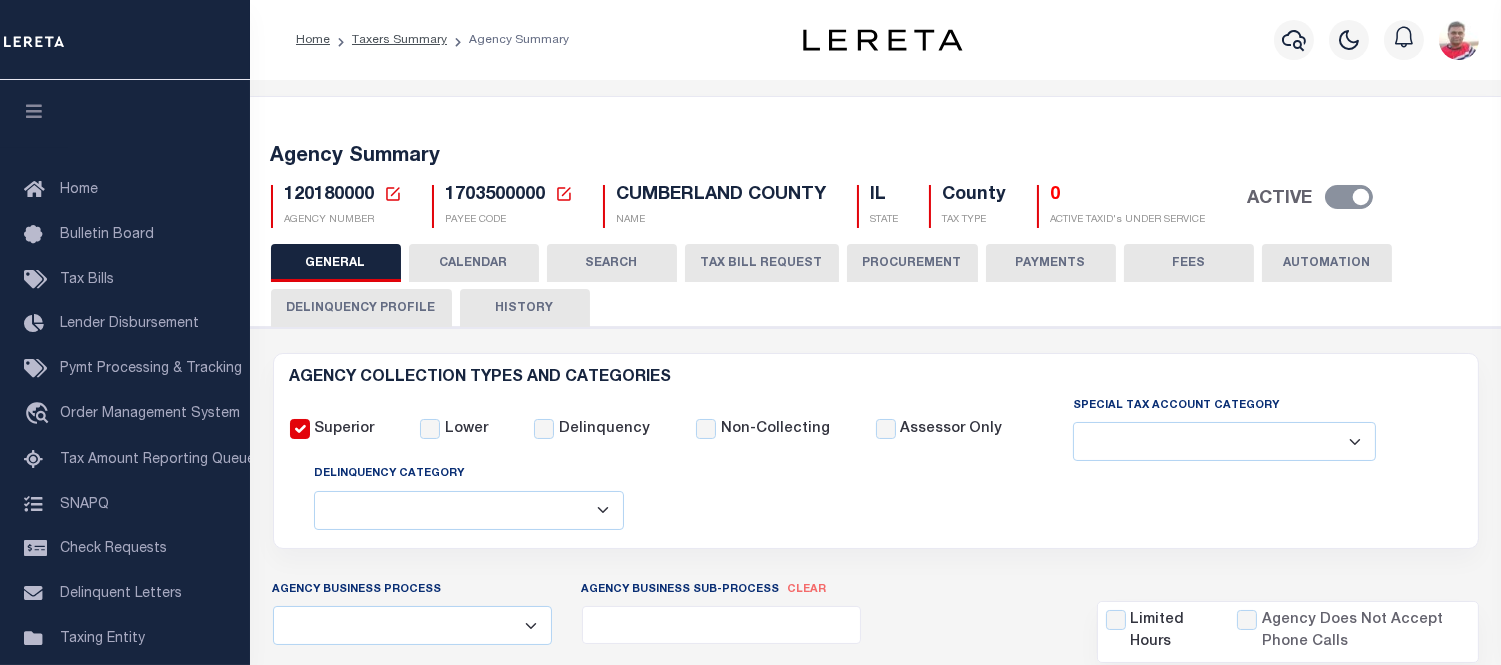 click on "CALENDAR" at bounding box center (474, 263) 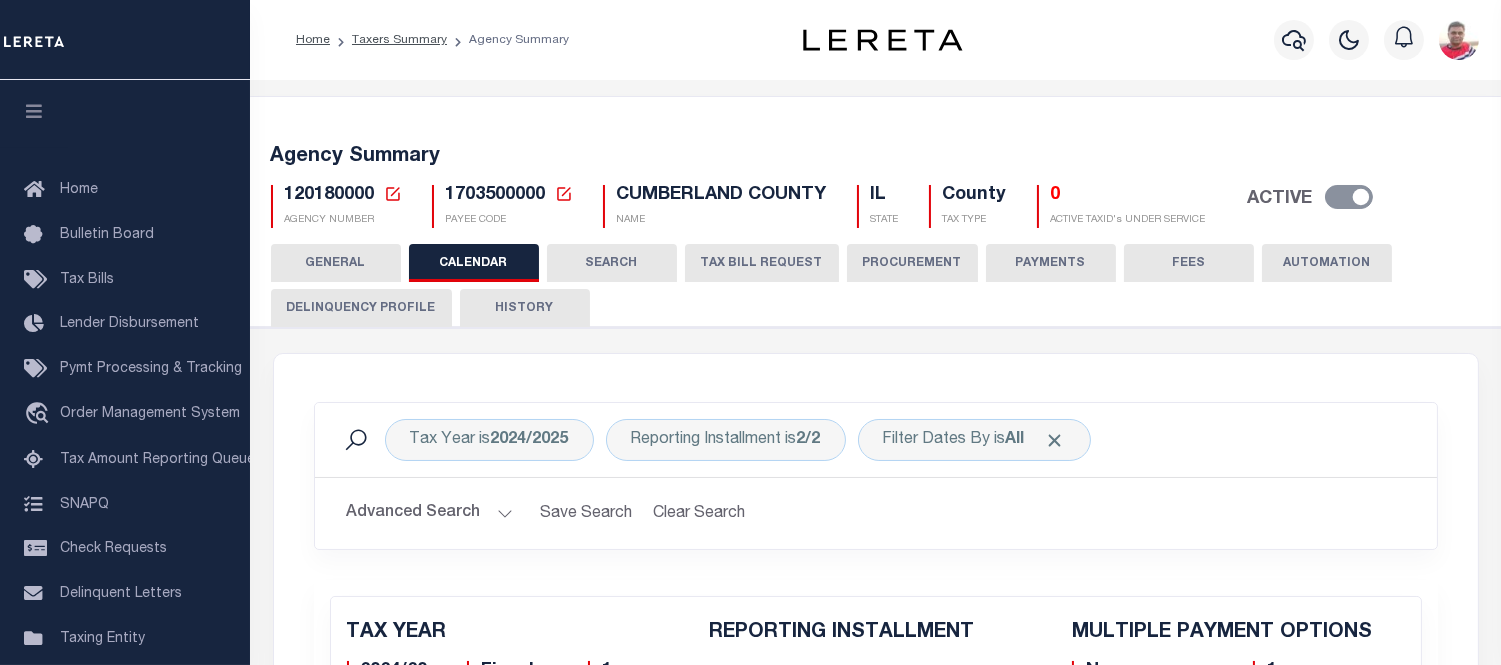 checkbox on "false" 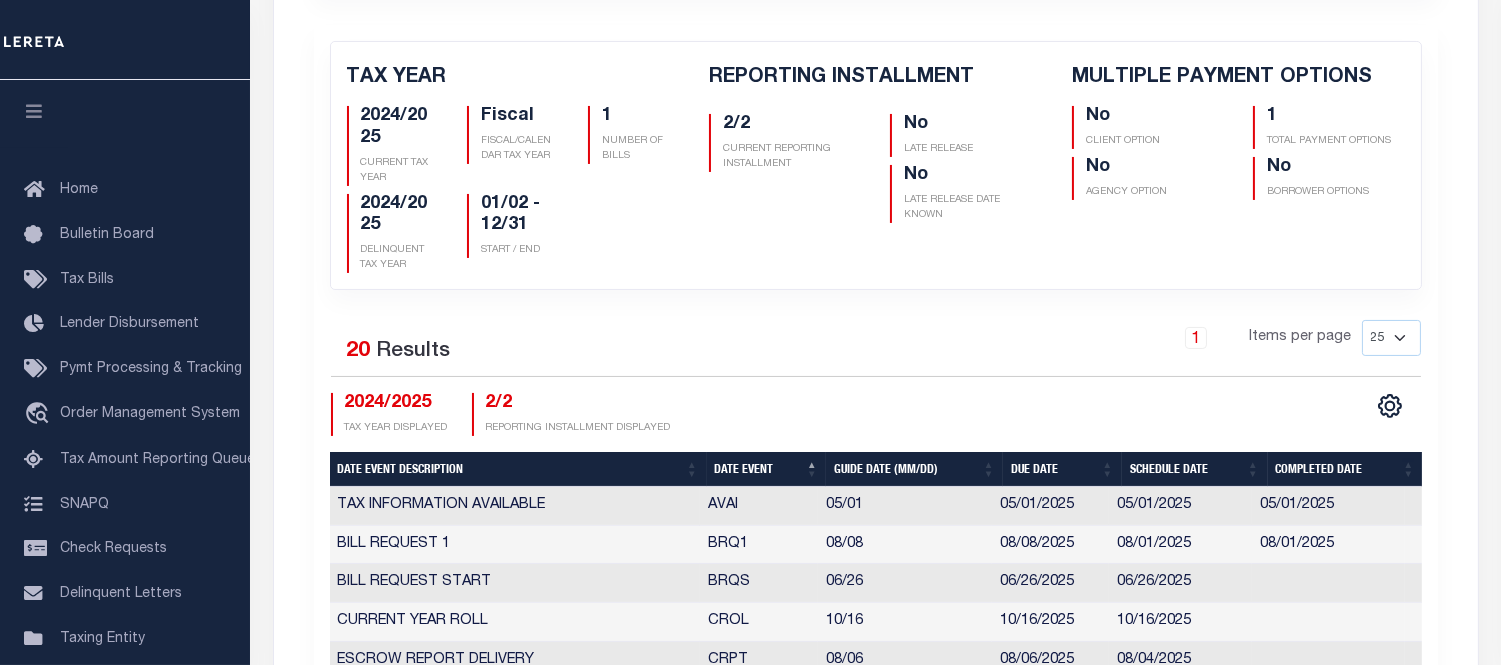 scroll, scrollTop: 888, scrollLeft: 0, axis: vertical 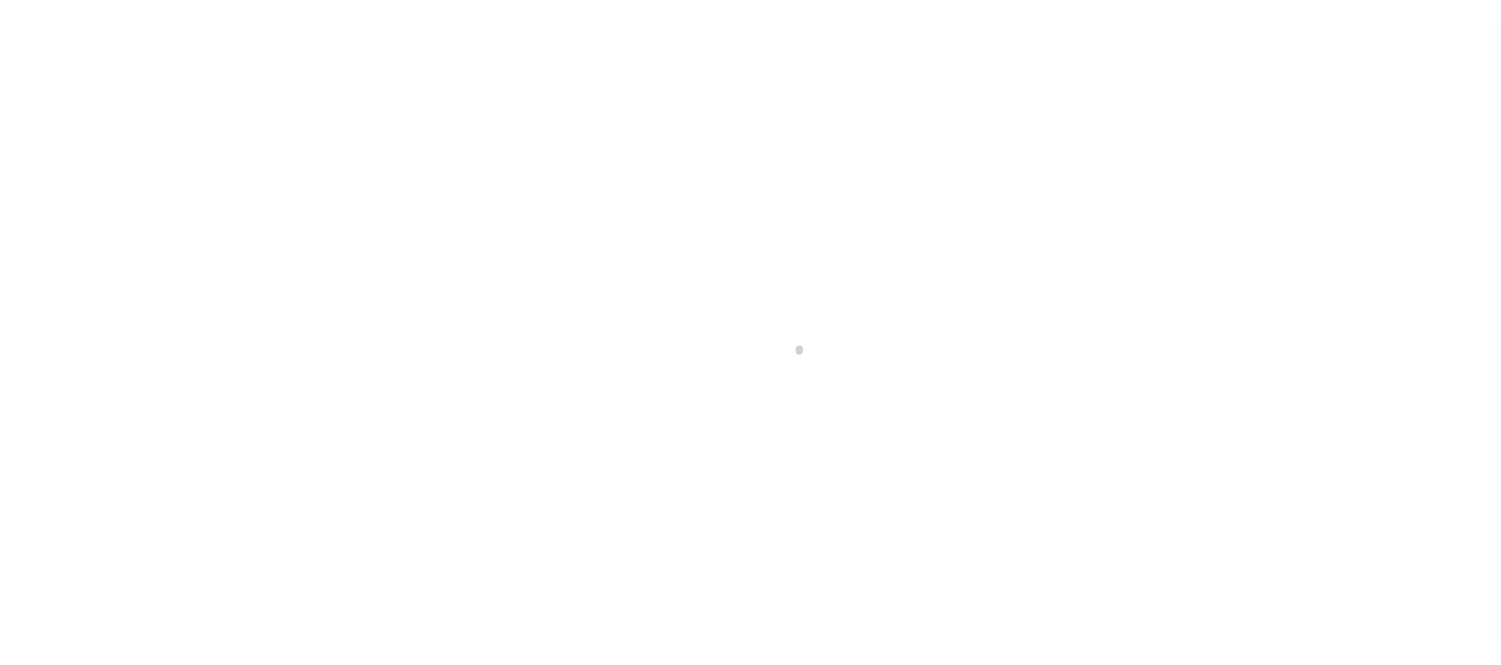 select 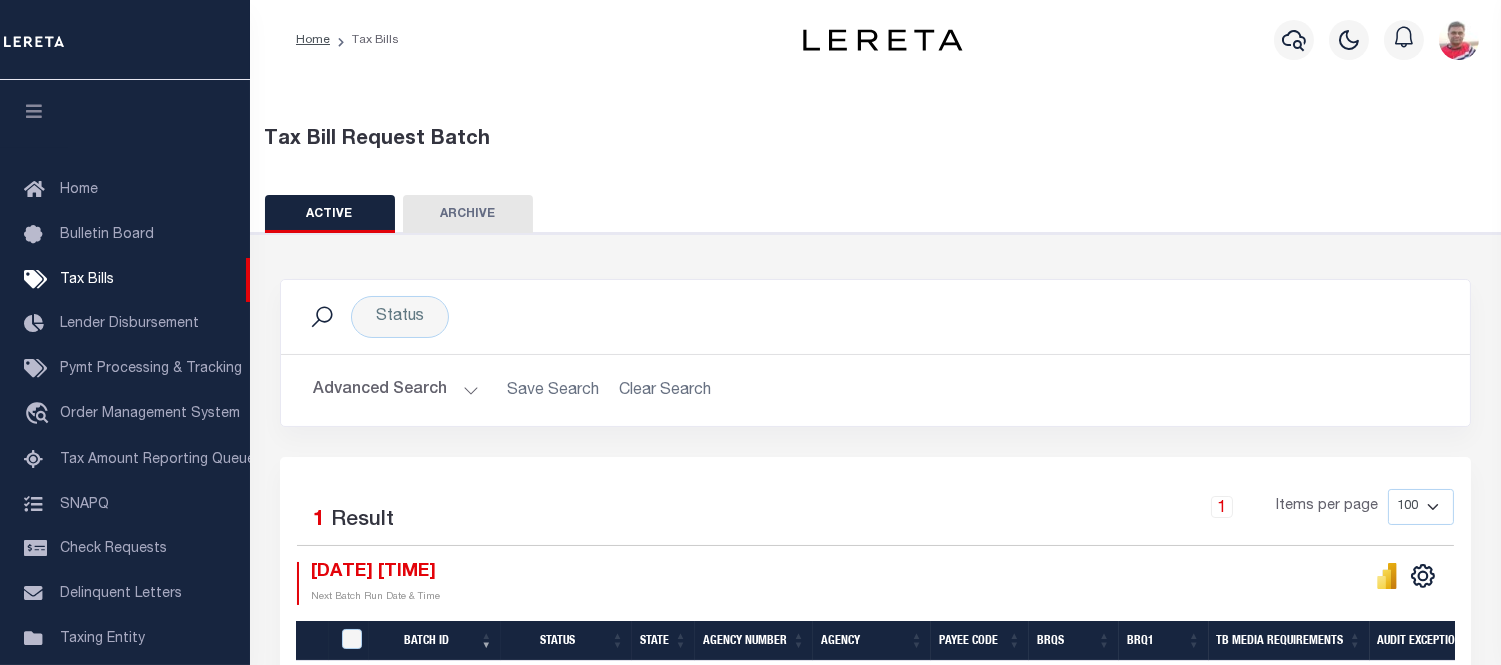 click on "Advanced Search" at bounding box center (396, 390) 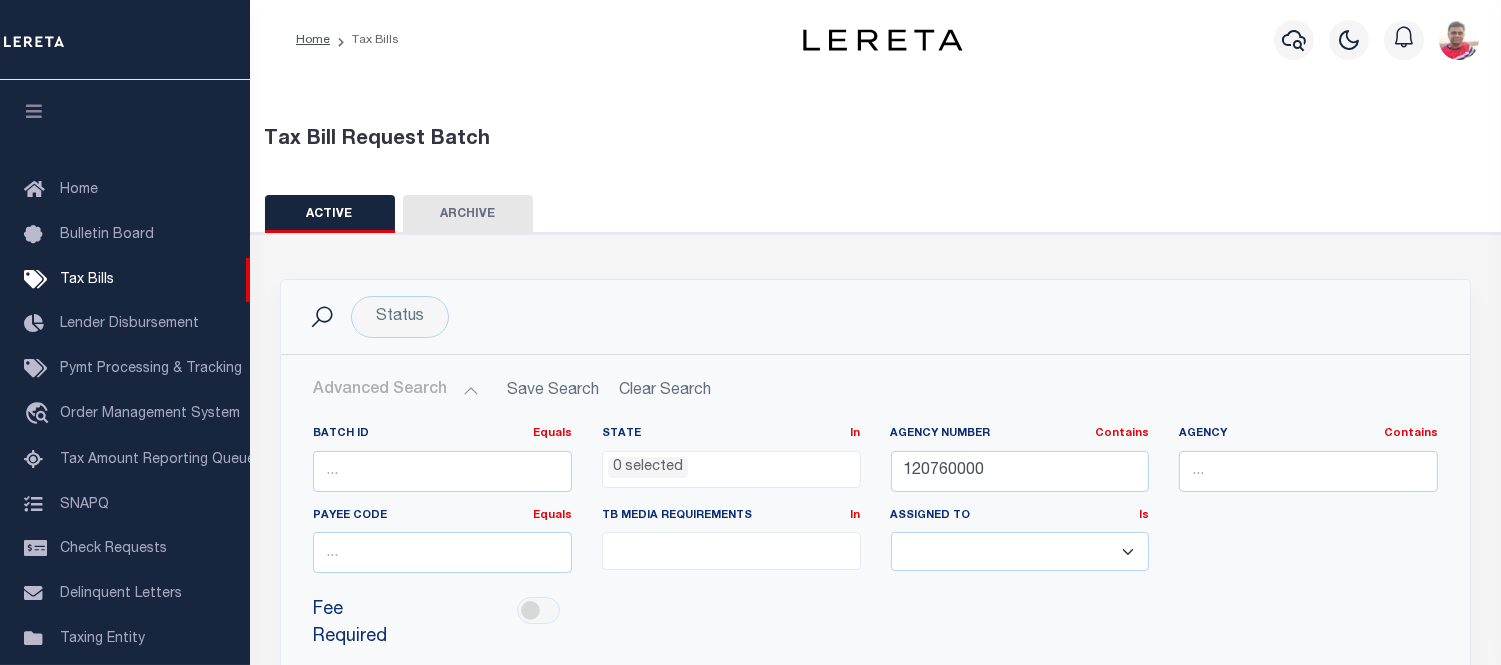 scroll, scrollTop: 222, scrollLeft: 0, axis: vertical 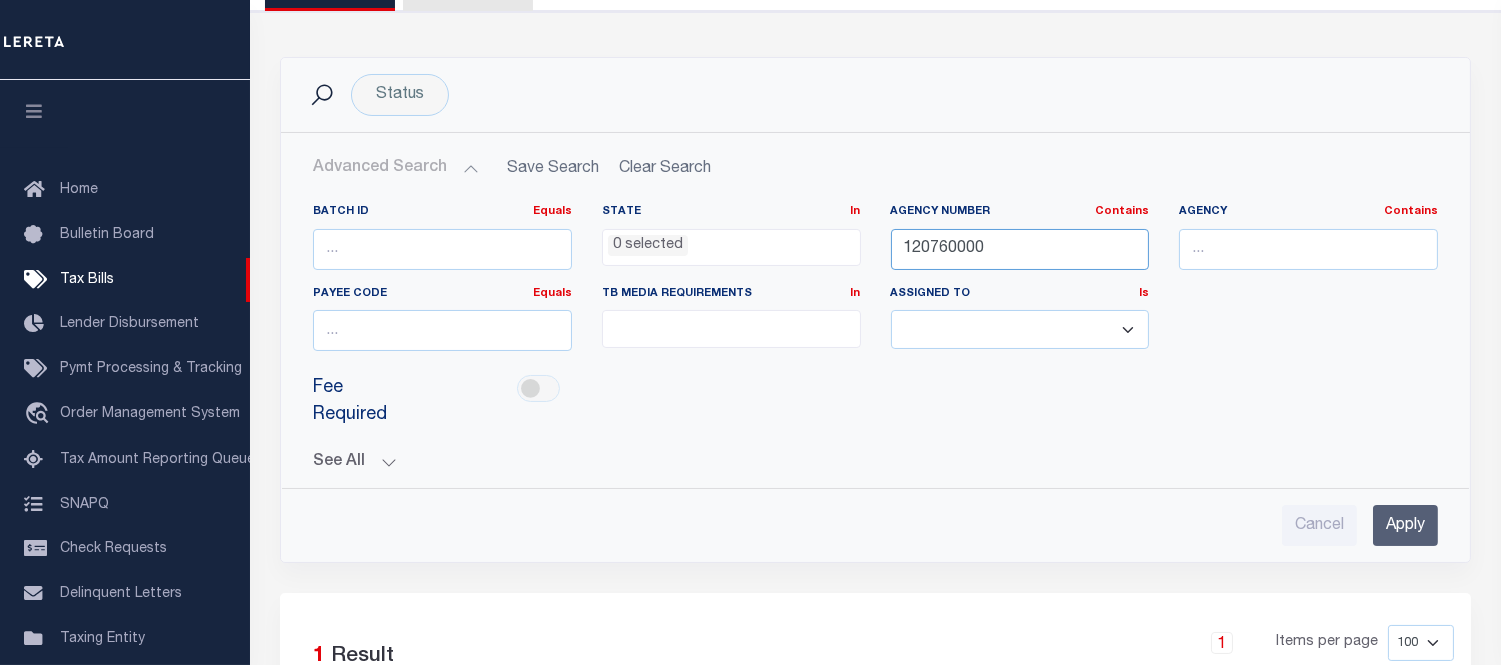 drag, startPoint x: 1008, startPoint y: 246, endPoint x: 812, endPoint y: 290, distance: 200.87807 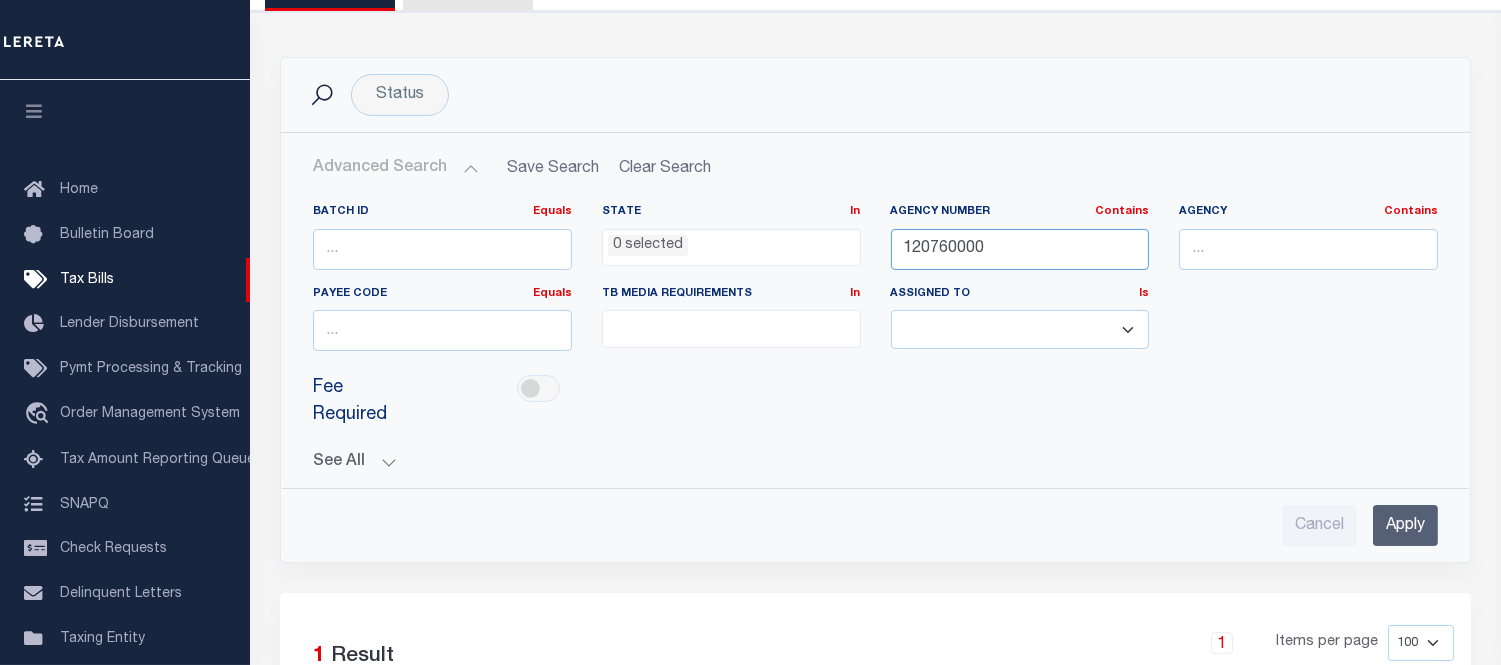 paste on "18" 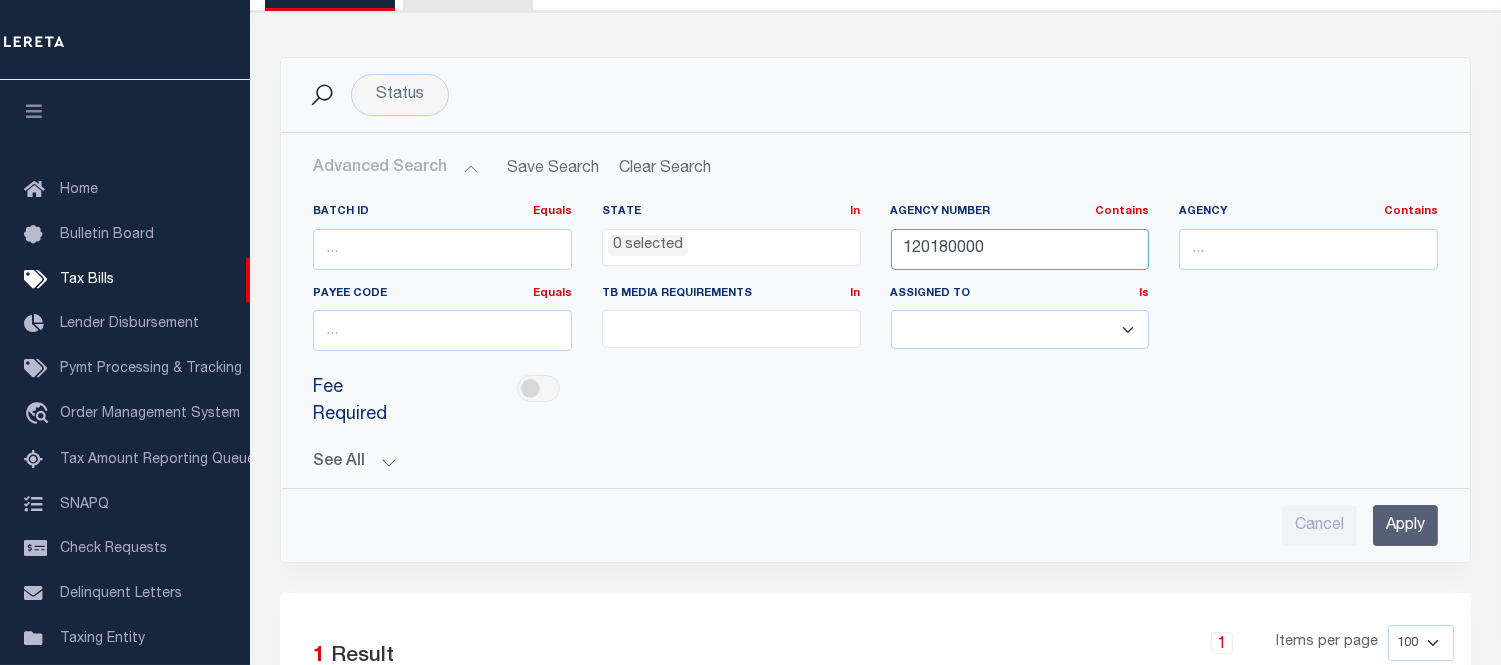 type on "120180000" 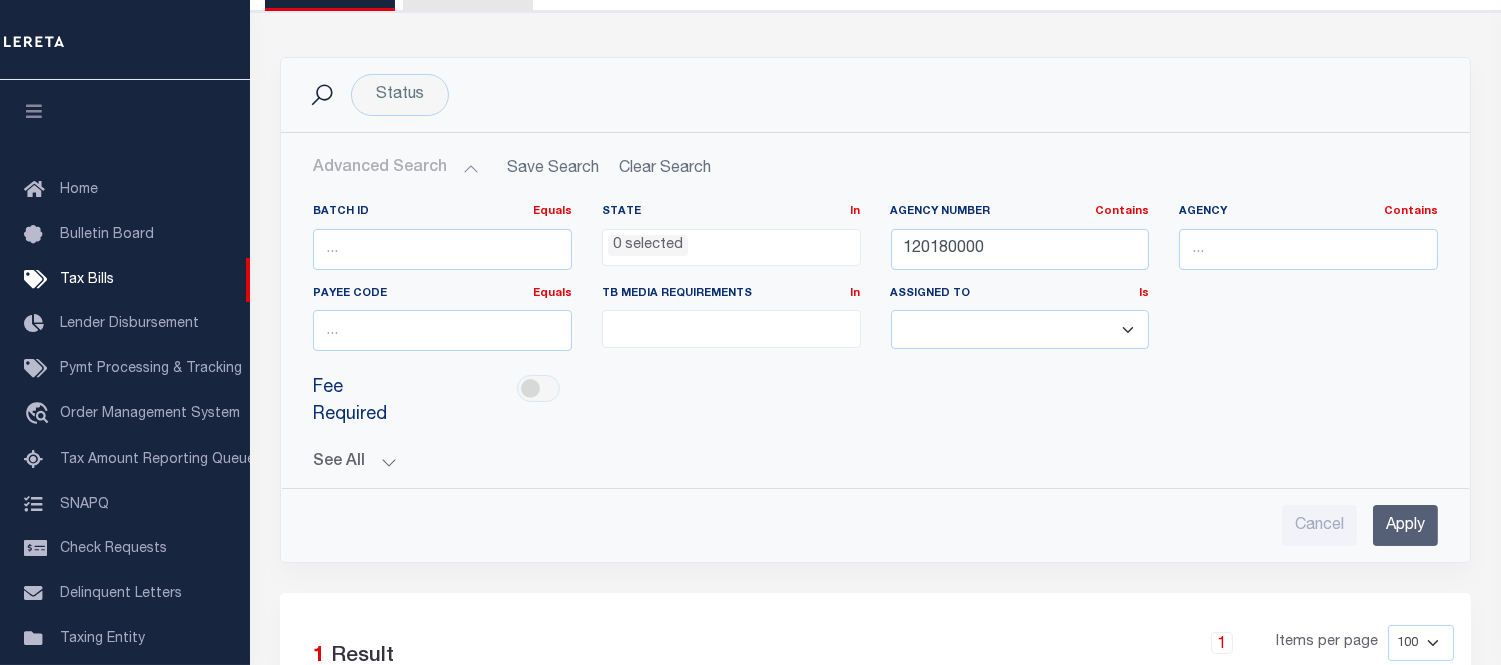 click on "Apply" at bounding box center (1405, 525) 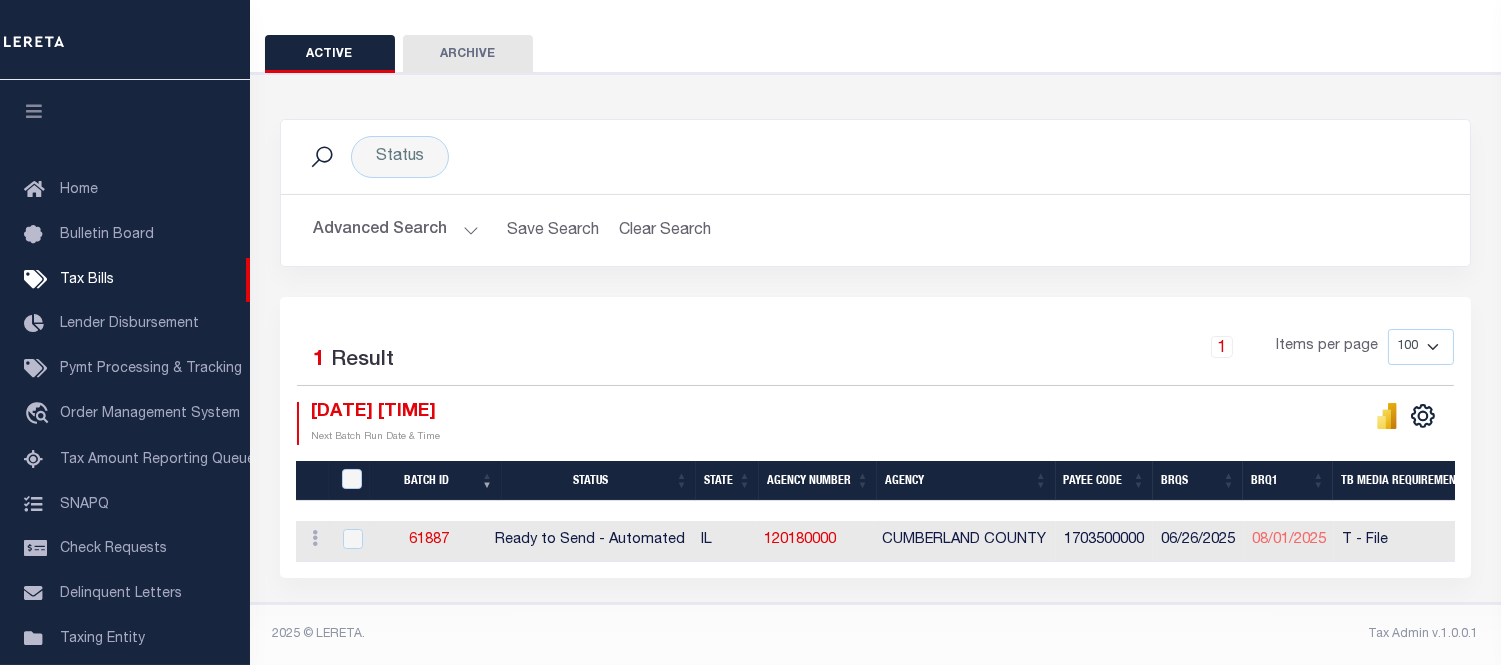 scroll, scrollTop: 171, scrollLeft: 0, axis: vertical 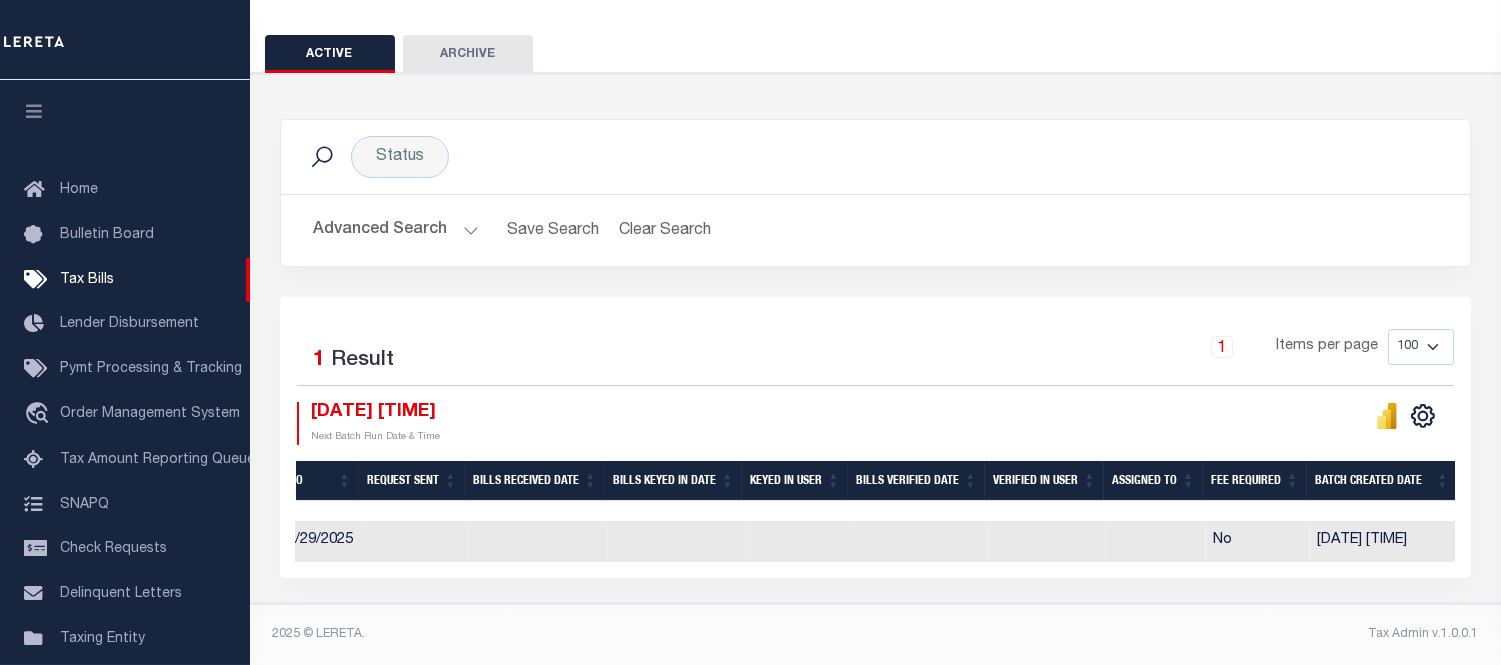 click on "Status
Search
Advanced Search
Save Search Clear Search Equals" at bounding box center [876, 338] 